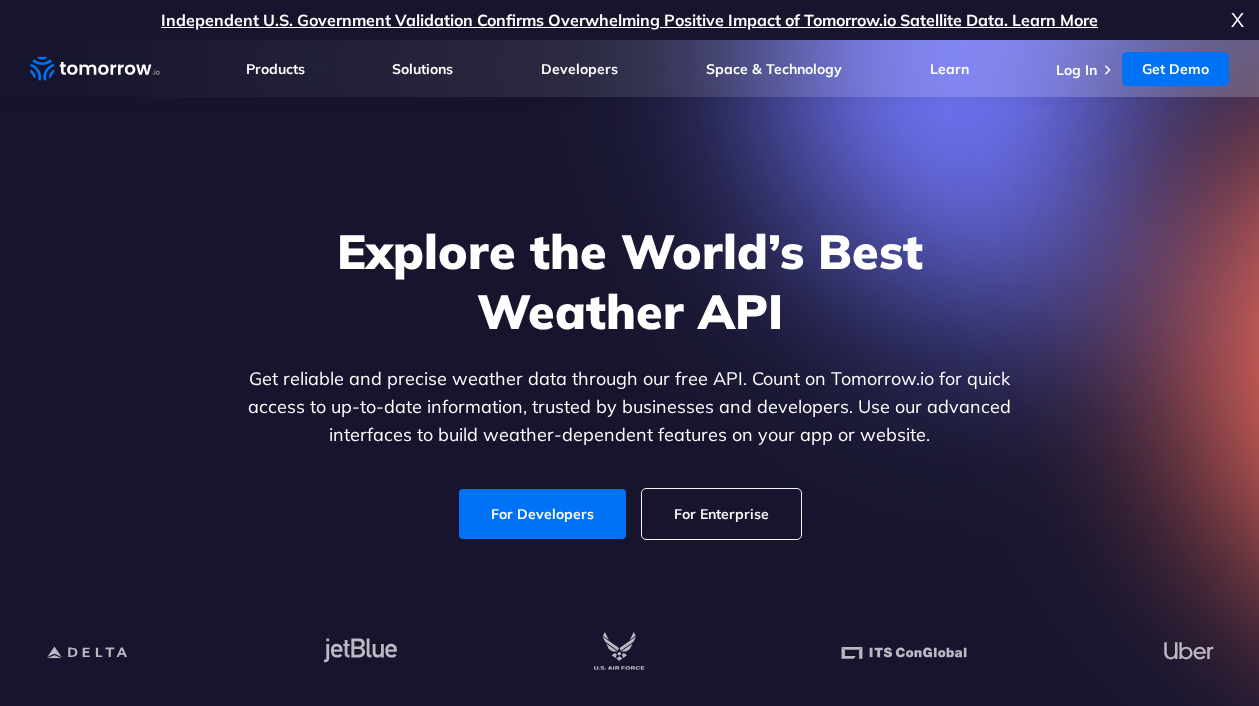 scroll, scrollTop: 246, scrollLeft: 0, axis: vertical 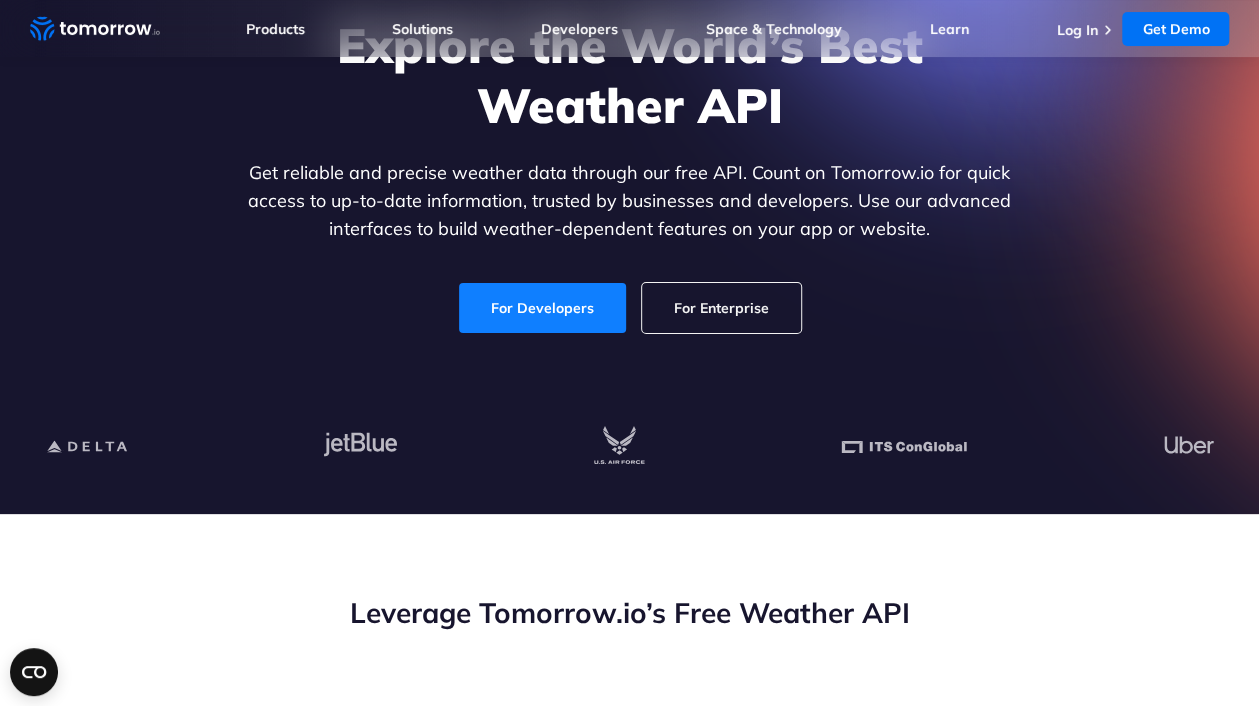 click on "For Developers" at bounding box center (542, 308) 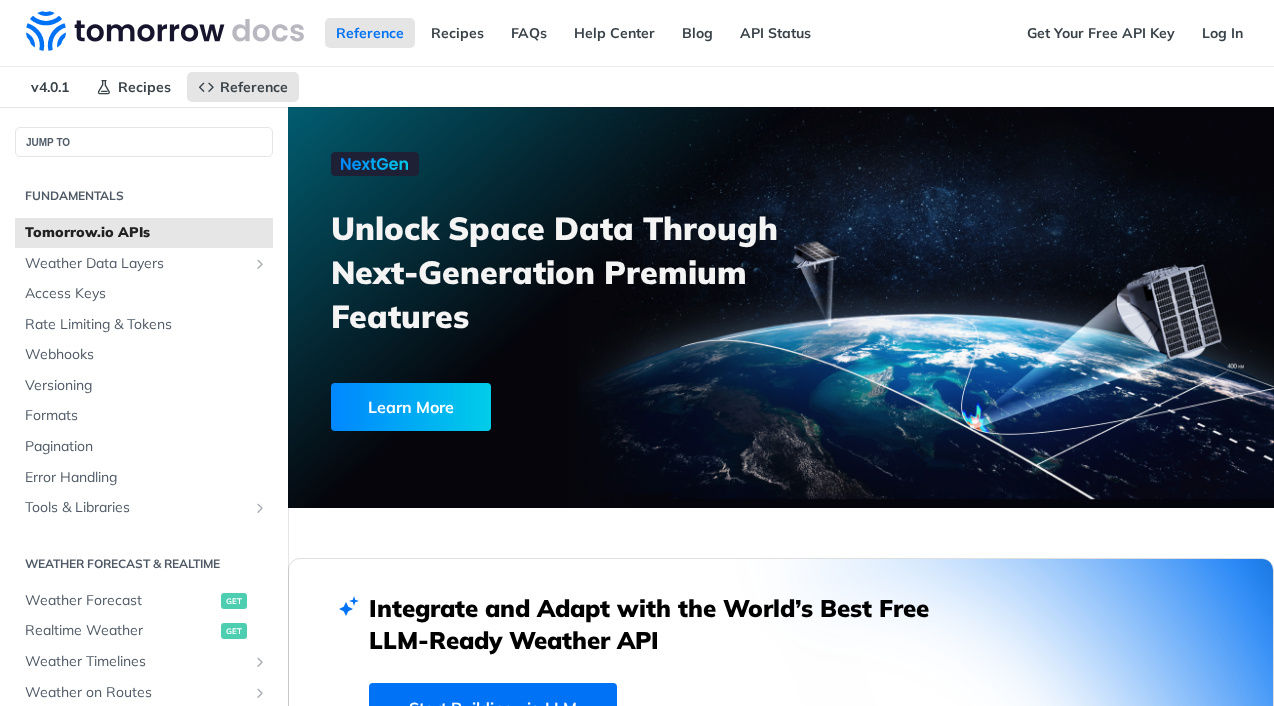 scroll, scrollTop: 0, scrollLeft: 0, axis: both 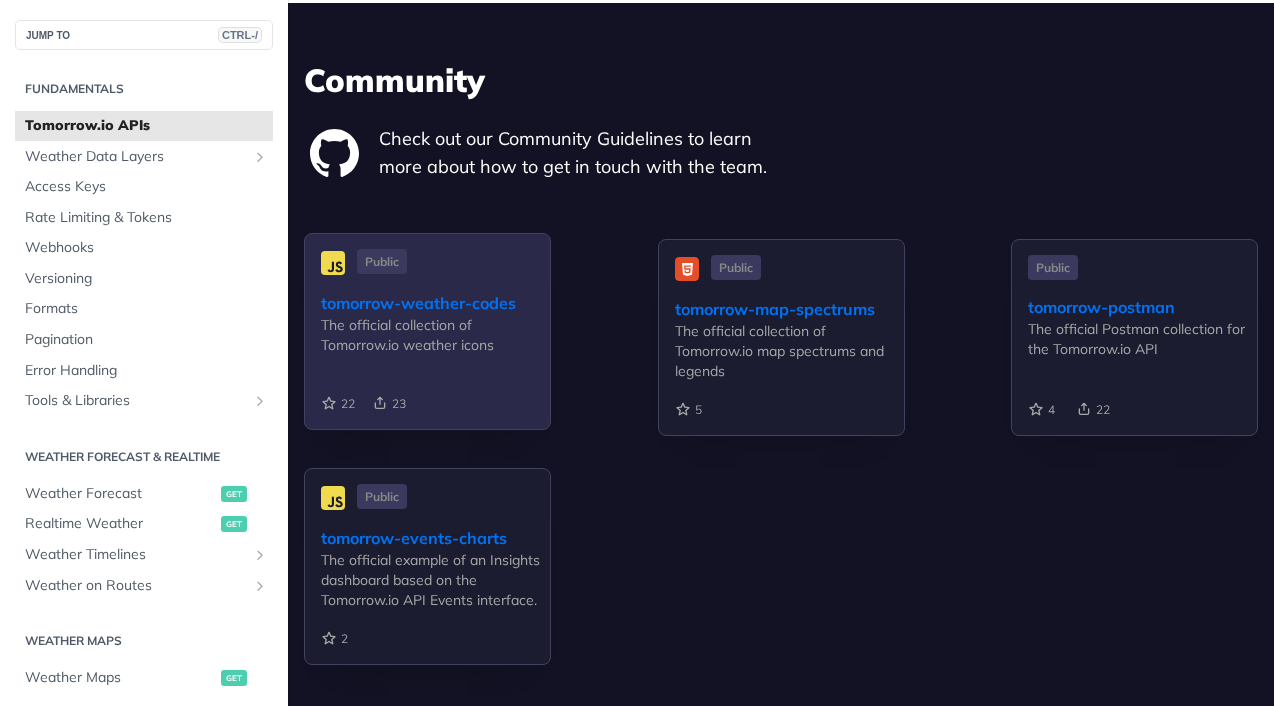 click on "Public
tomorrow-weather-codes
The official collection of Tomorrow.io weather icons" at bounding box center (427, 331) 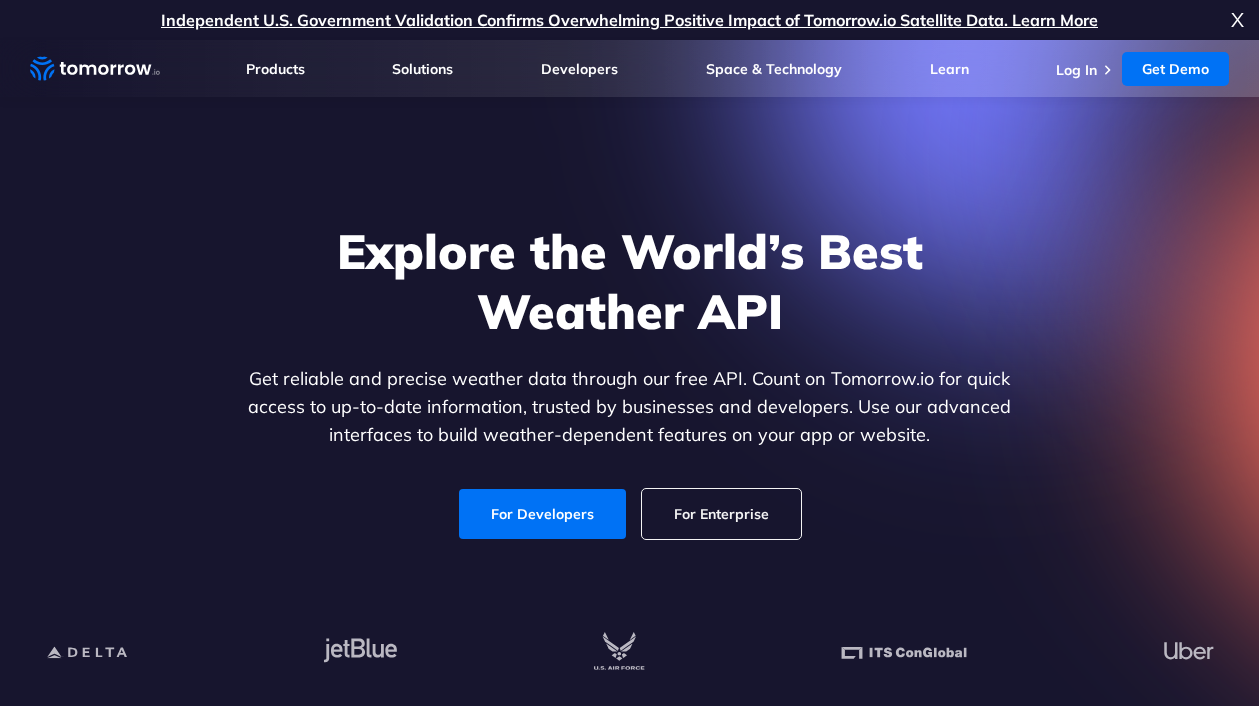 scroll, scrollTop: 0, scrollLeft: 0, axis: both 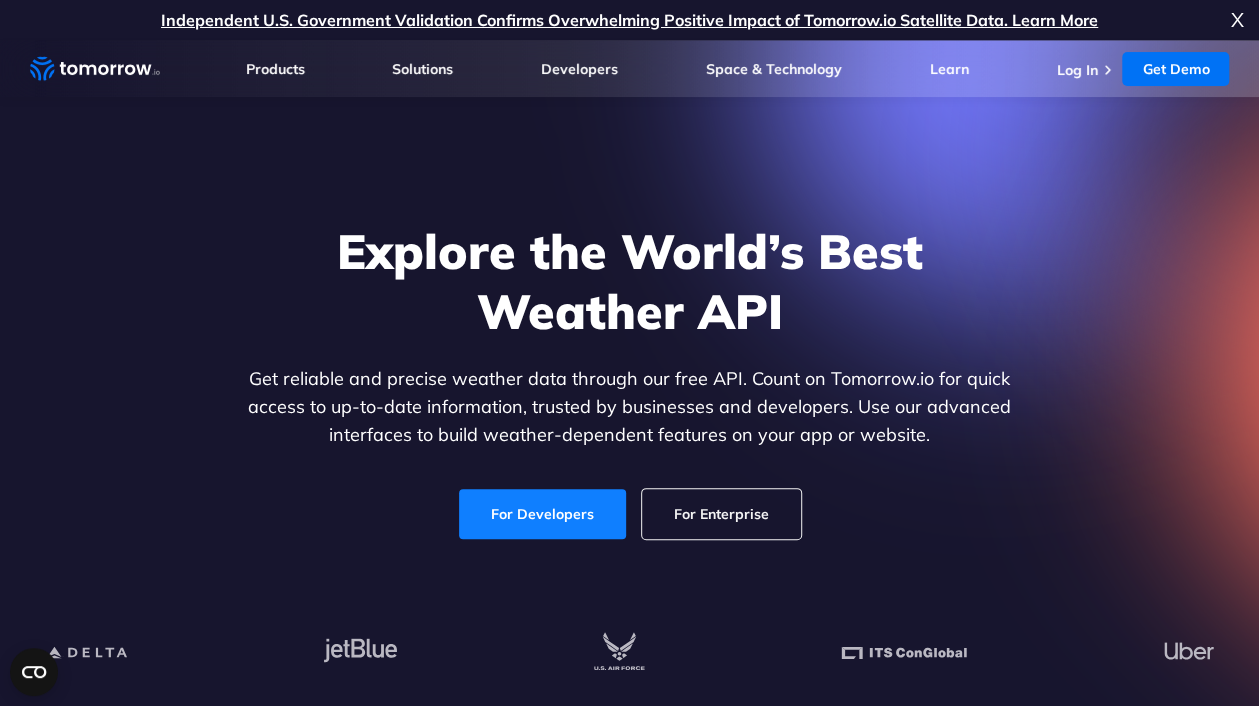 click on "For Developers" at bounding box center (542, 514) 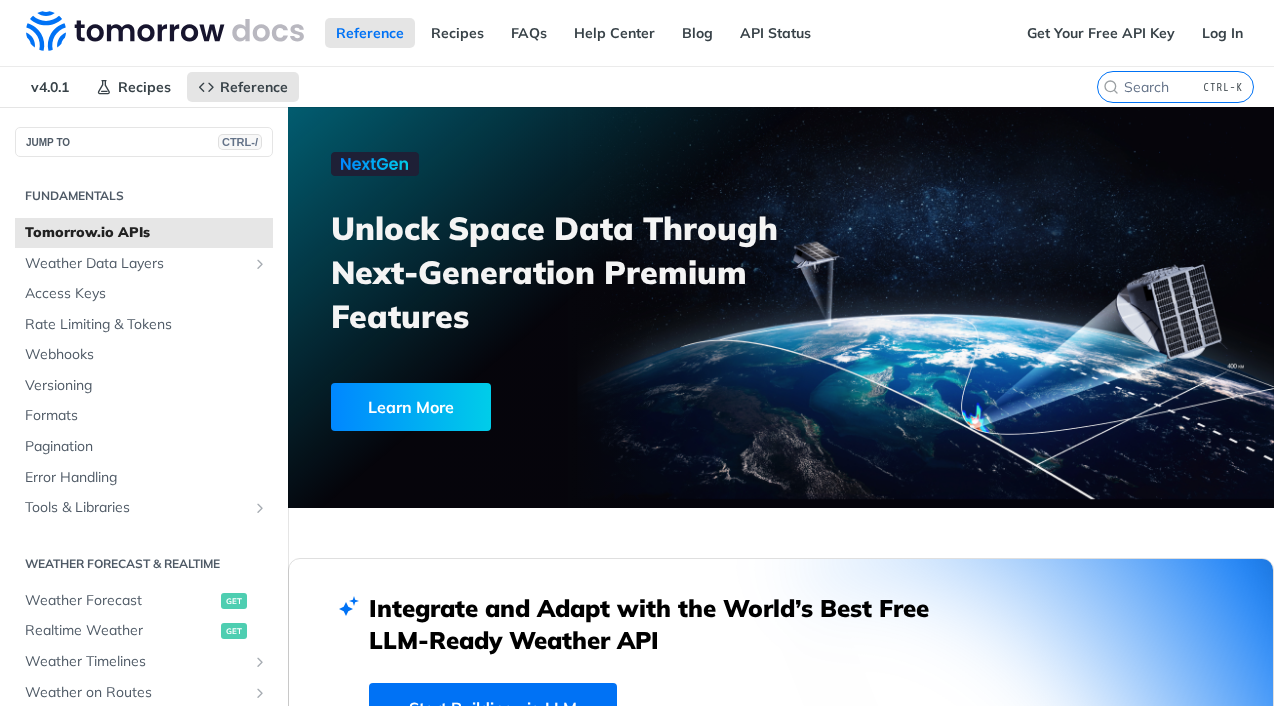 scroll, scrollTop: 0, scrollLeft: 0, axis: both 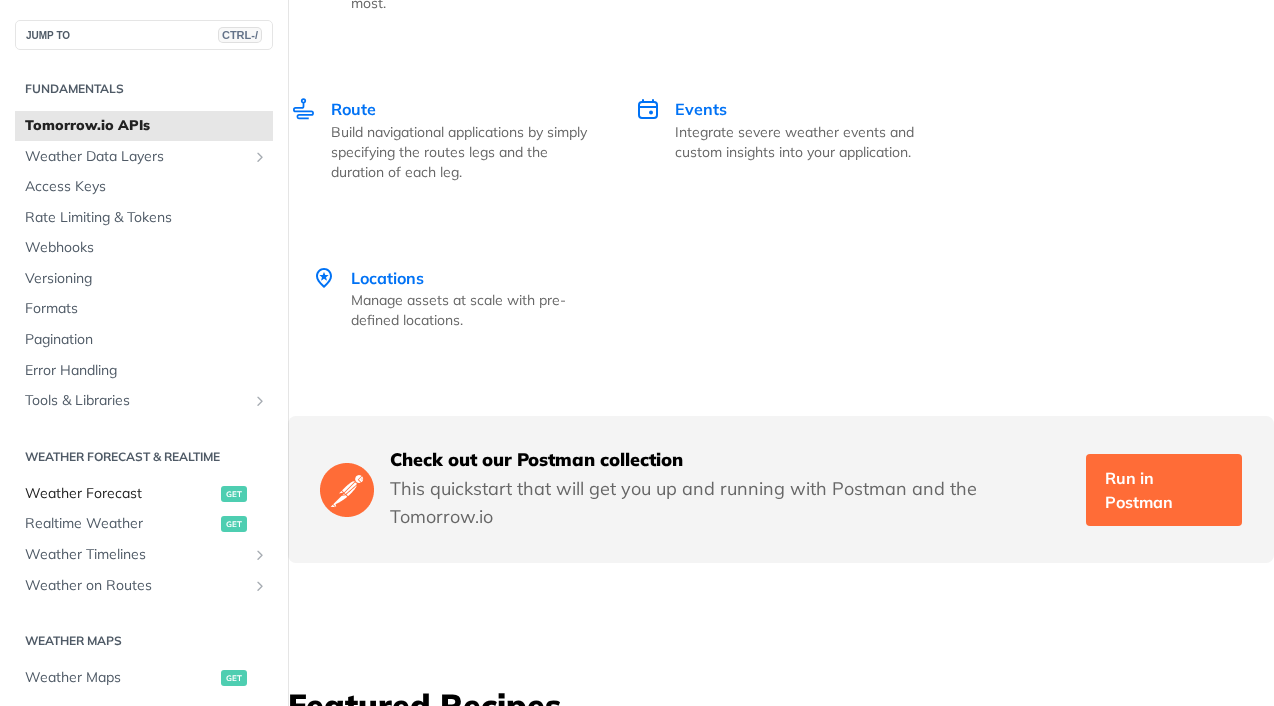 click on "Weather Forecast" at bounding box center (120, 494) 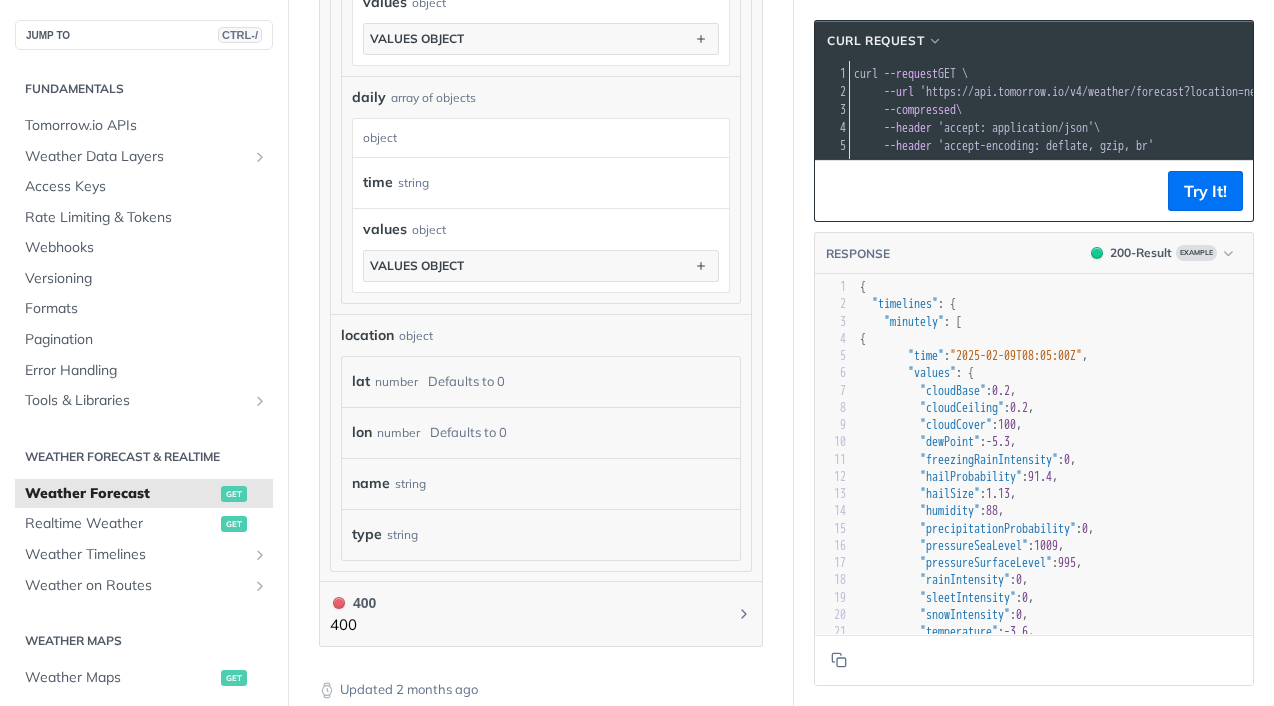 scroll, scrollTop: 1824, scrollLeft: 0, axis: vertical 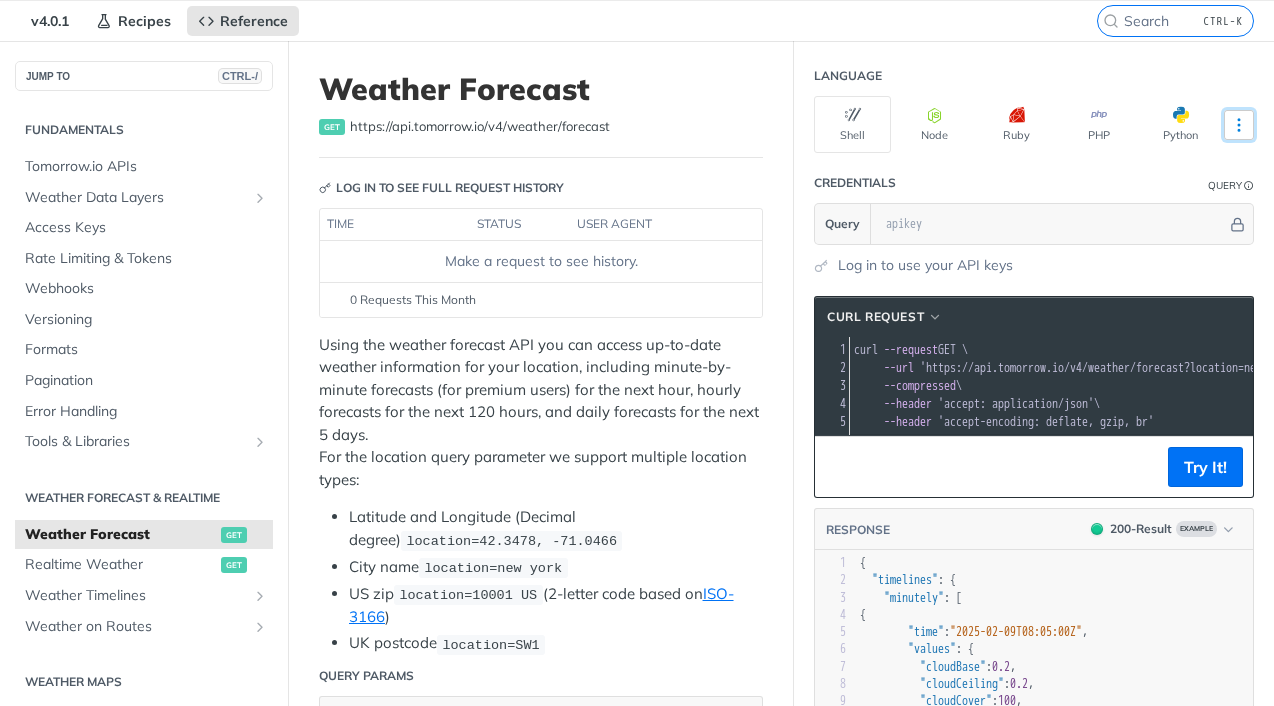 click at bounding box center [1239, 125] 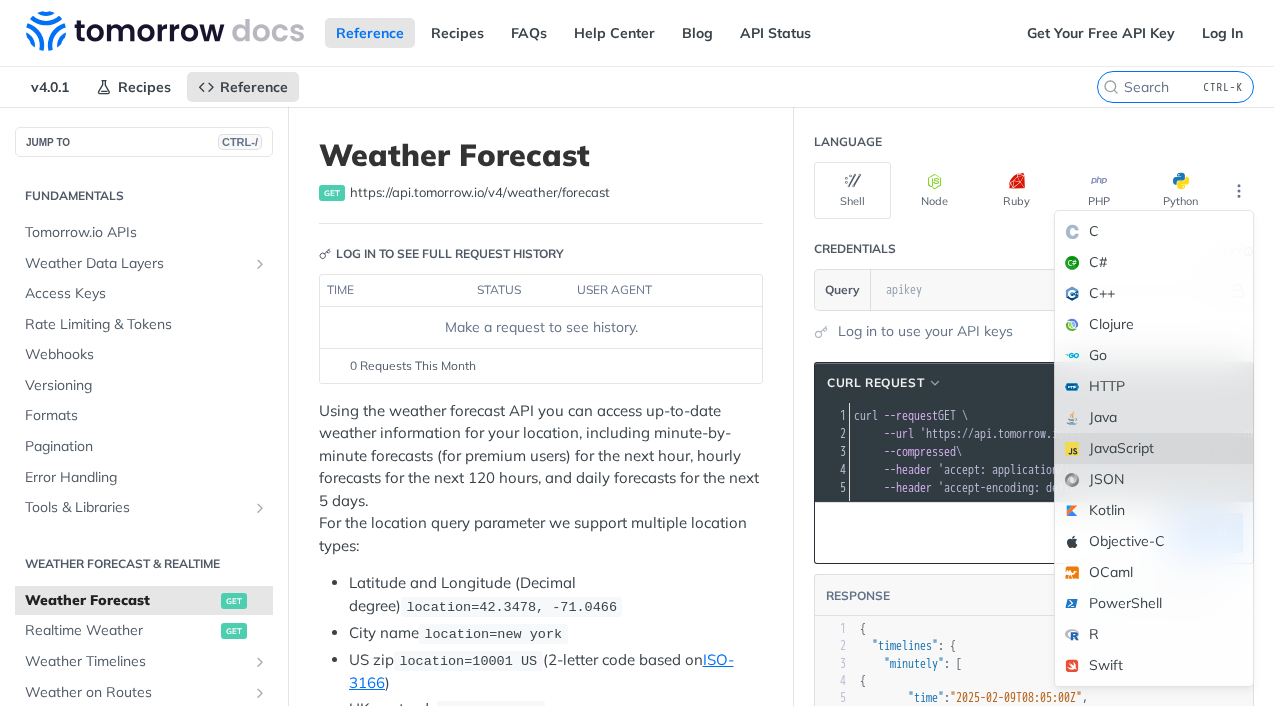 click on "JavaScript" at bounding box center (1154, 448) 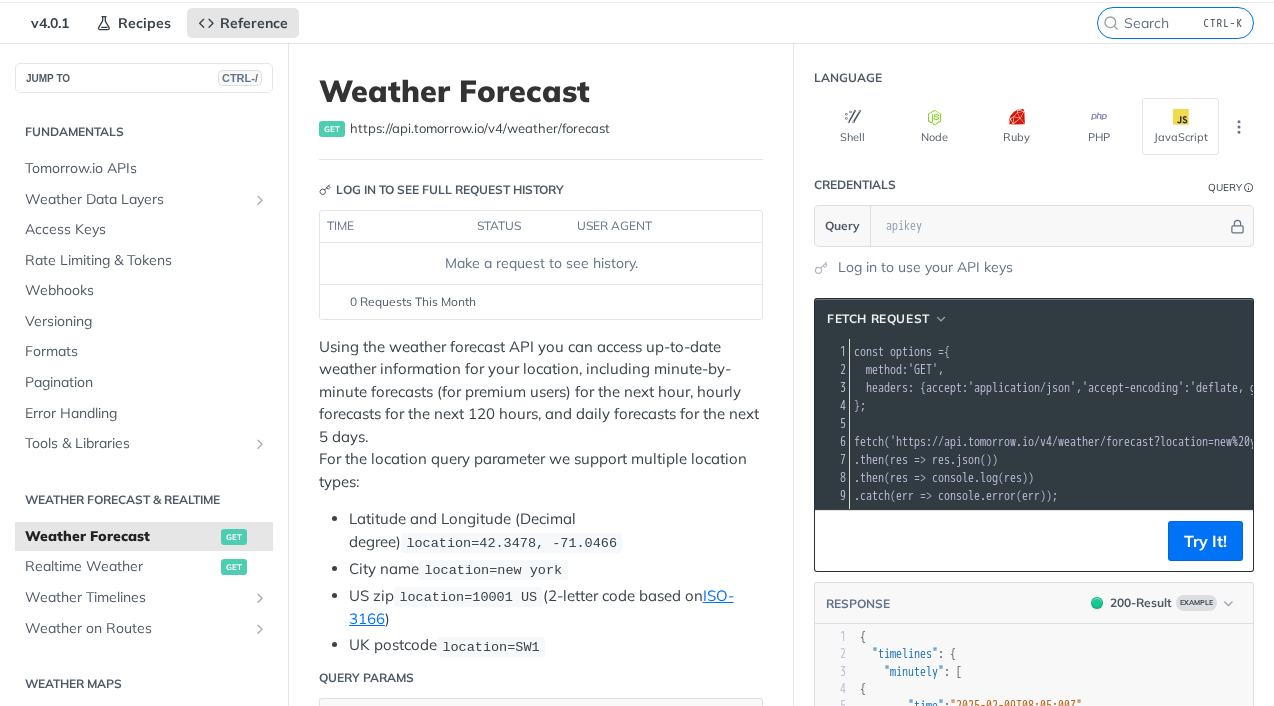 click on "res" at bounding box center [941, 460] 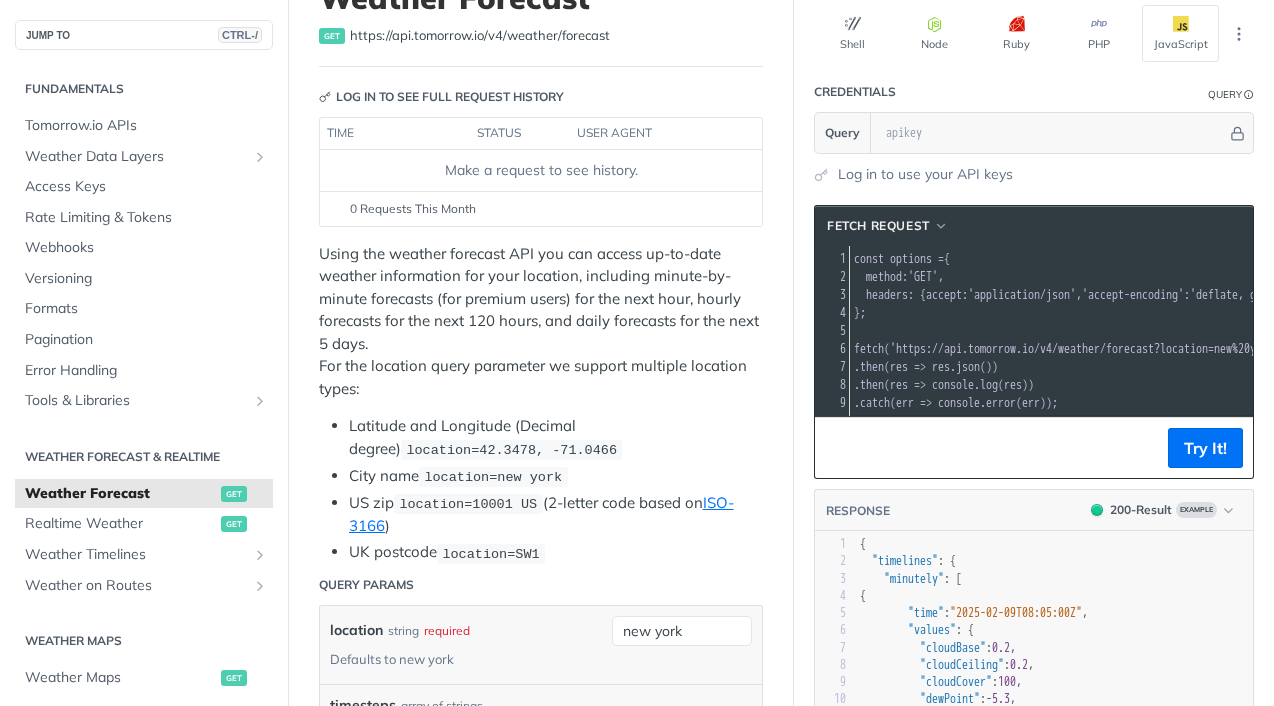 scroll, scrollTop: 166, scrollLeft: 0, axis: vertical 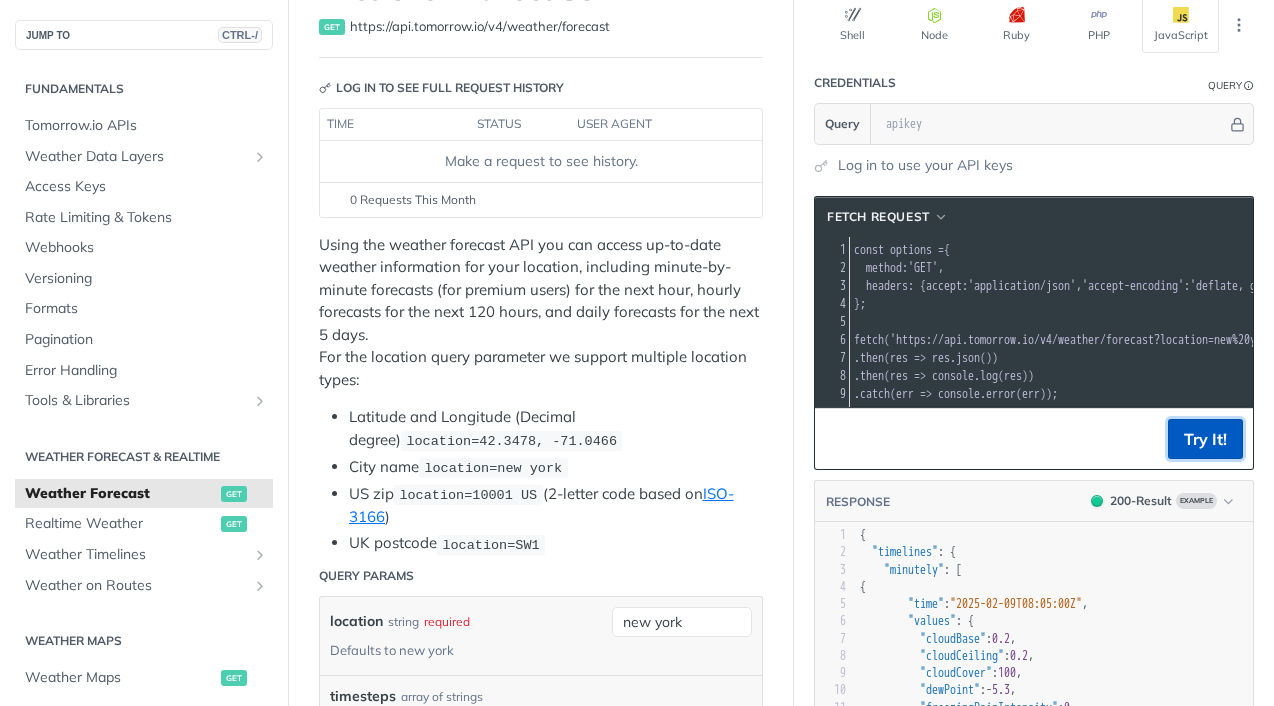 click on "Try It!" at bounding box center (1205, 439) 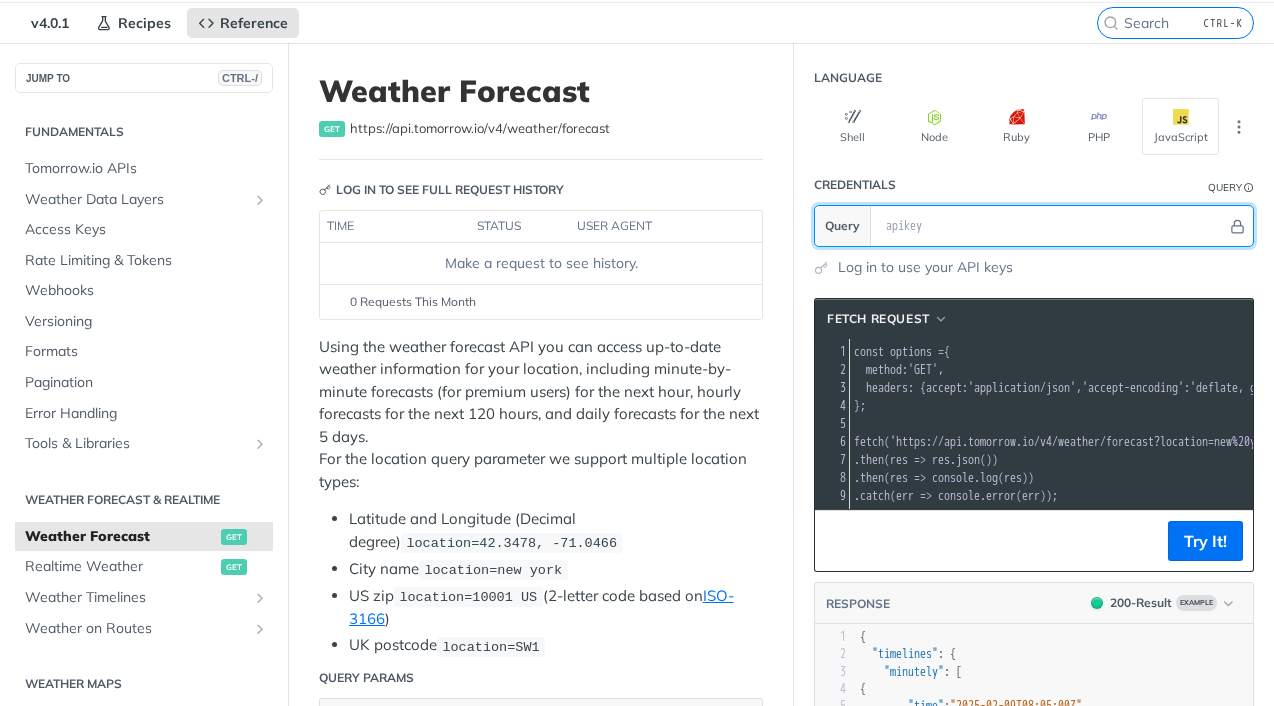 scroll, scrollTop: 18, scrollLeft: 0, axis: vertical 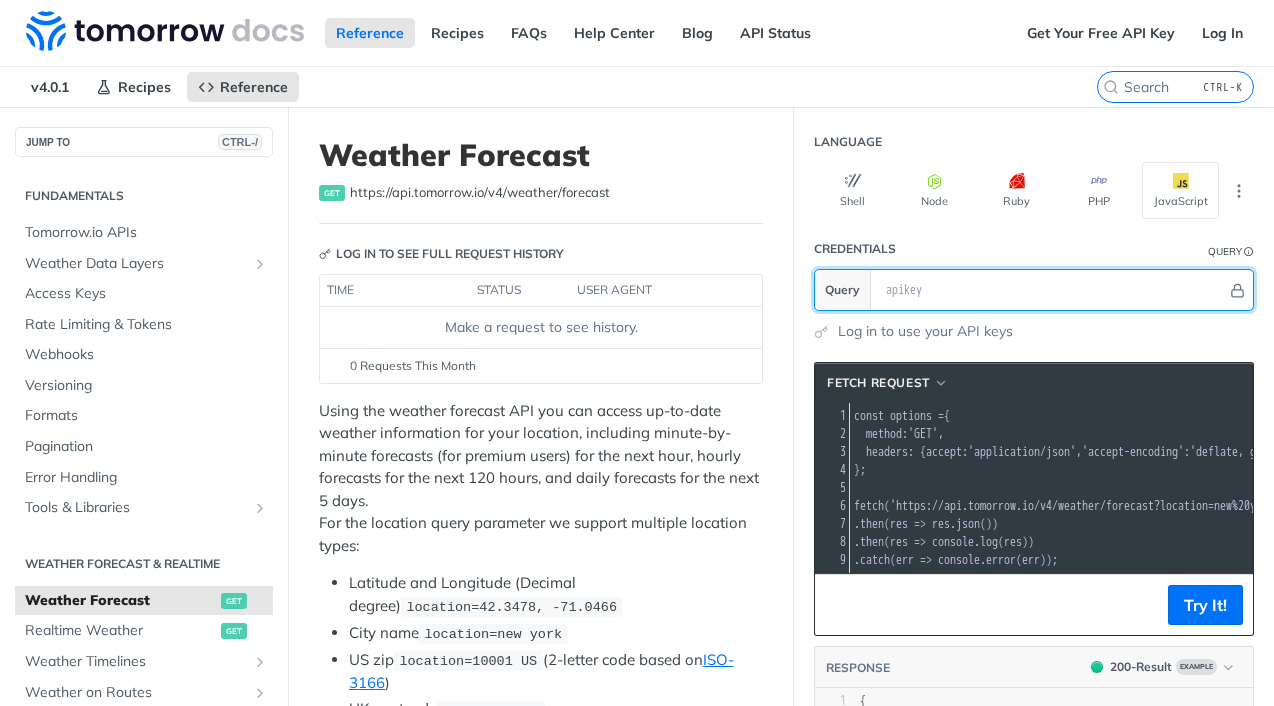 click at bounding box center (1051, 290) 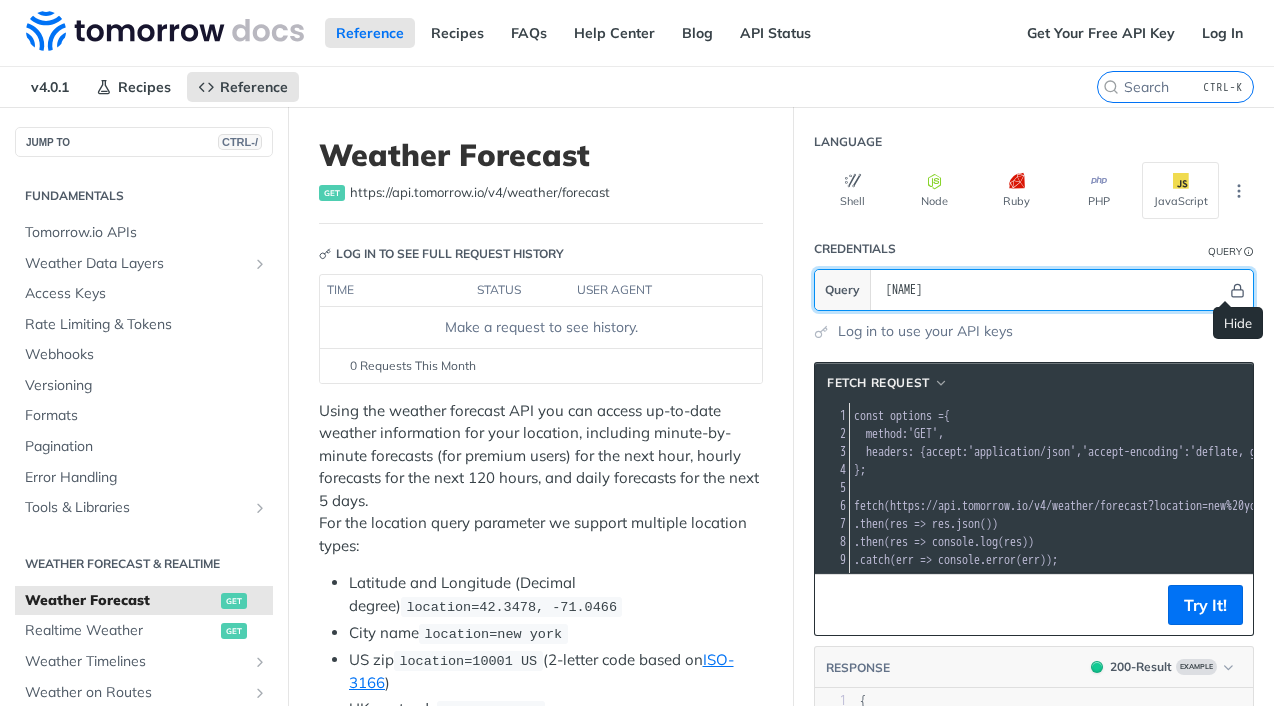 type on "shariquebaig" 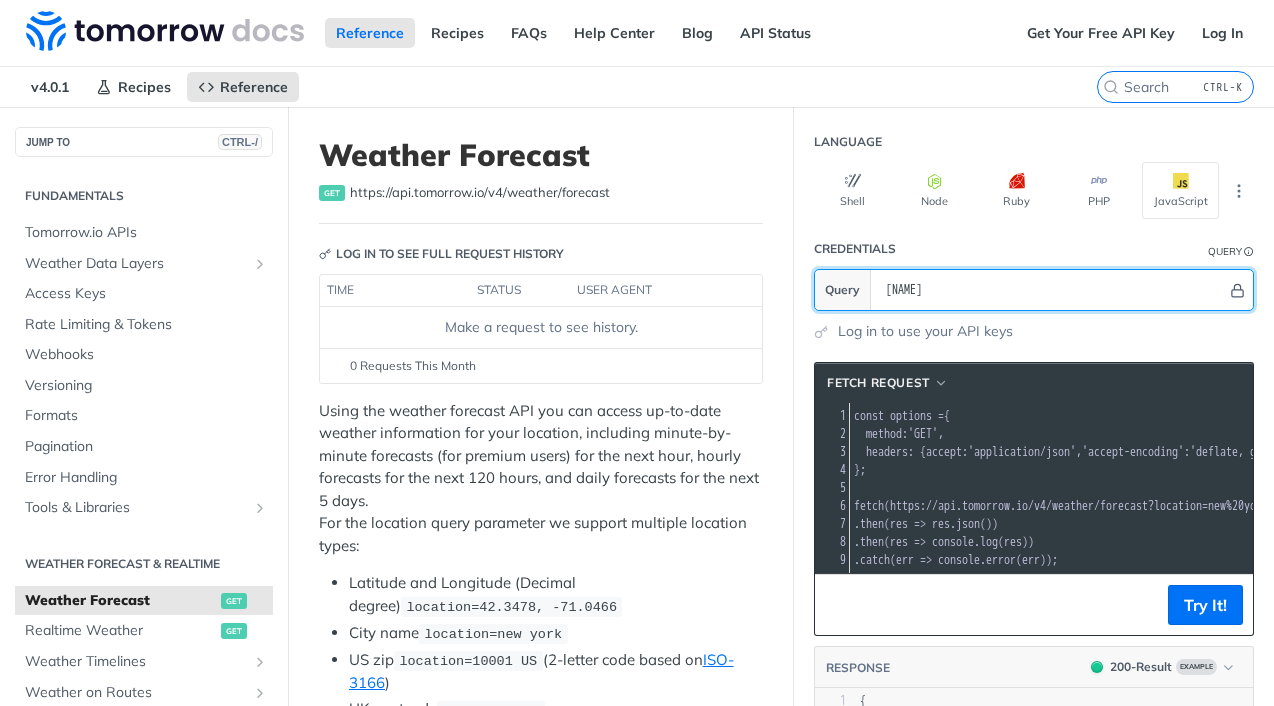 click 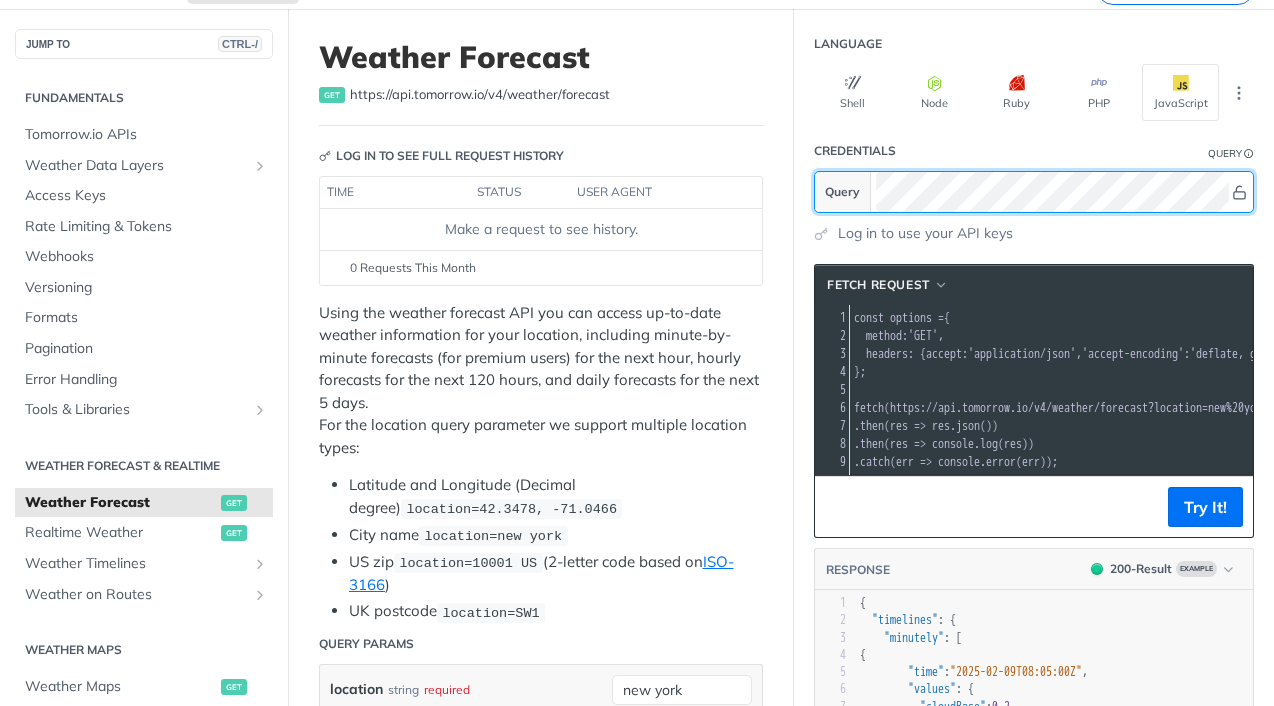 scroll, scrollTop: 100, scrollLeft: 0, axis: vertical 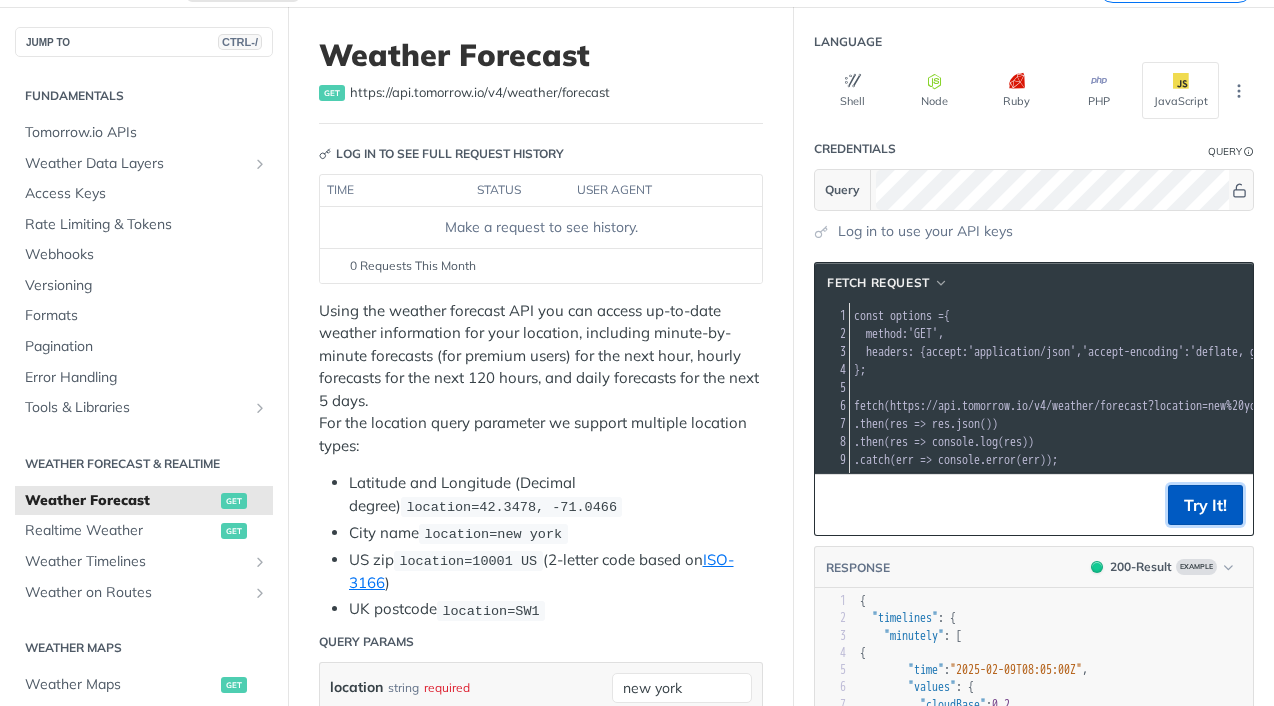 click on "Try It!" at bounding box center [1205, 505] 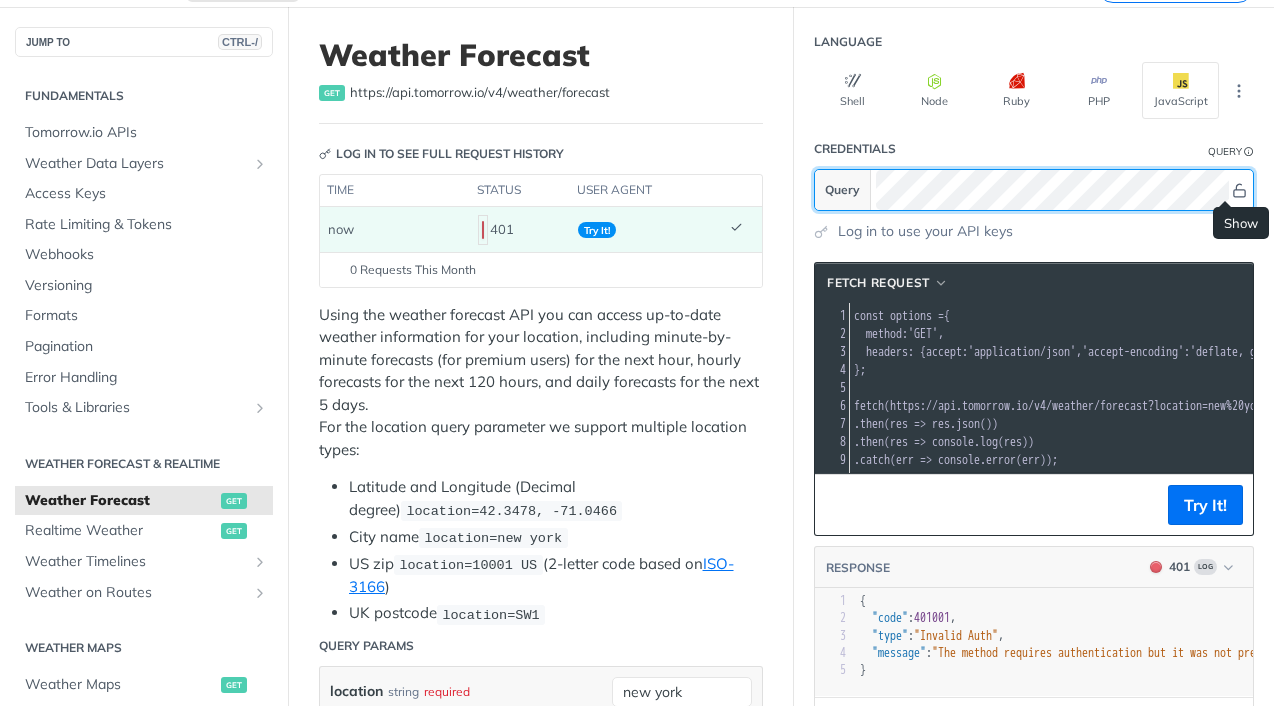 click at bounding box center [1239, 190] 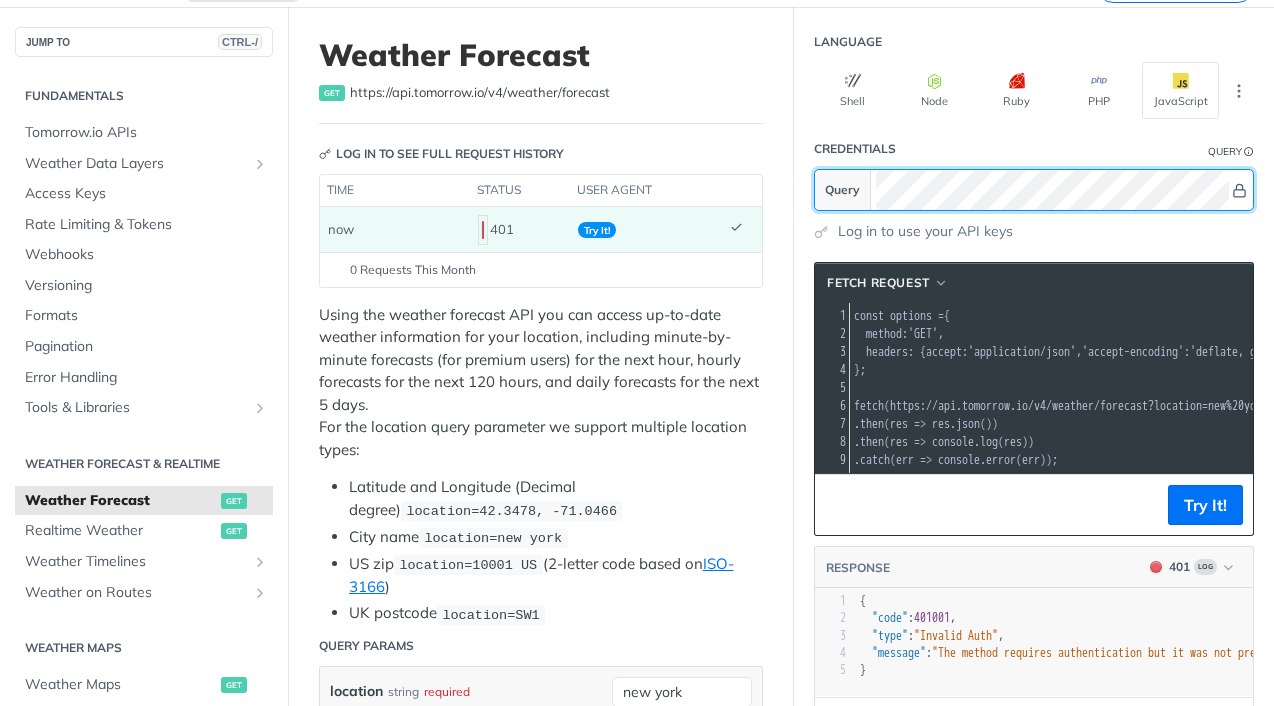 scroll, scrollTop: 0, scrollLeft: 0, axis: both 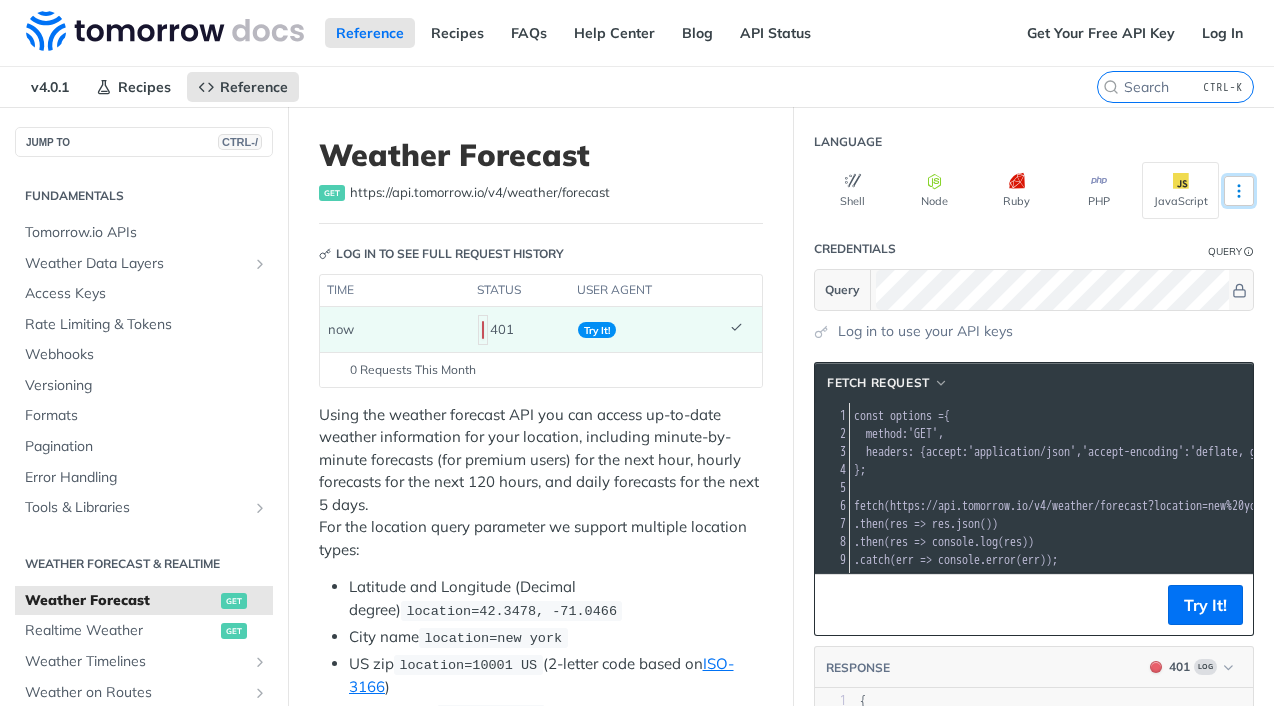 click at bounding box center [1239, 191] 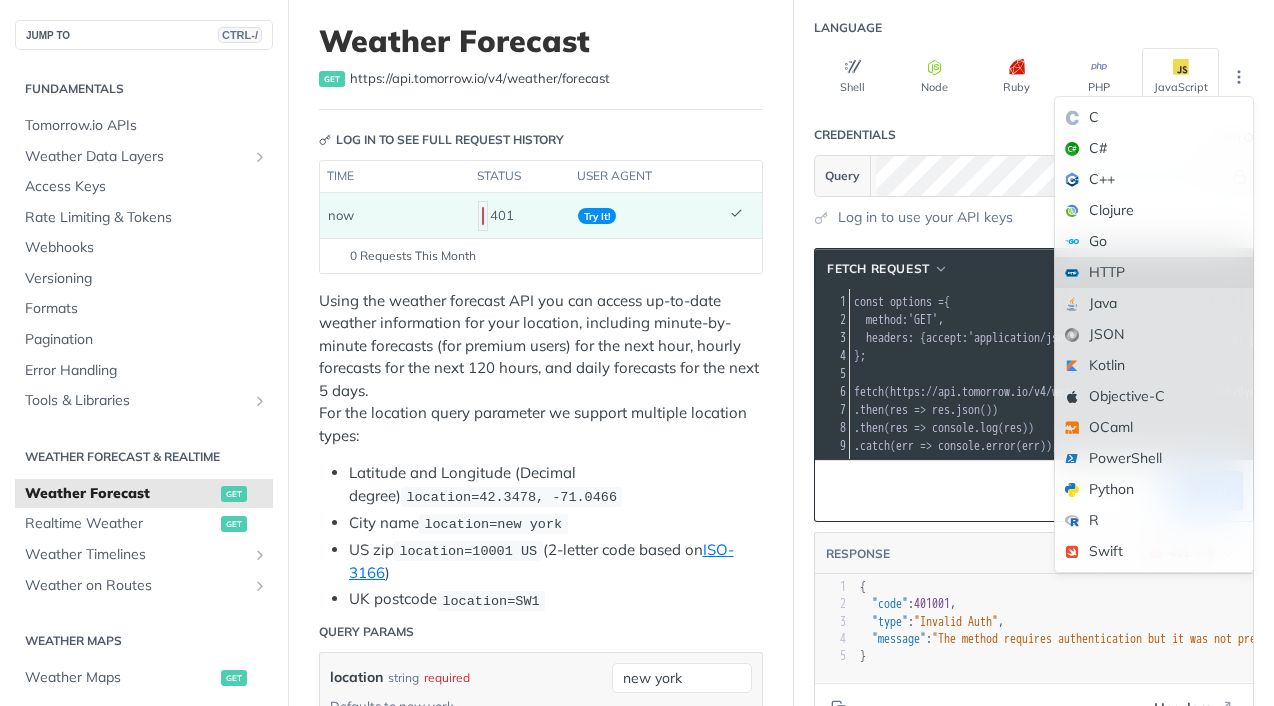 scroll, scrollTop: 0, scrollLeft: 0, axis: both 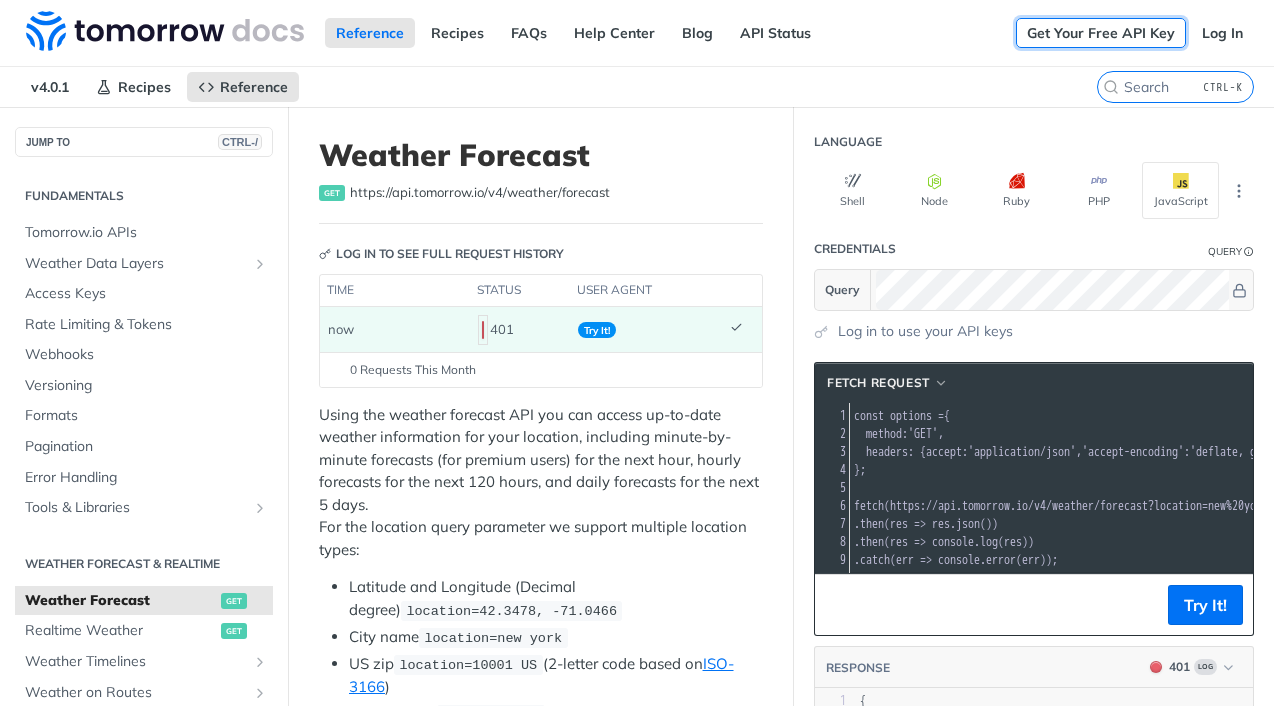 click on "Get Your Free API Key" at bounding box center (1101, 33) 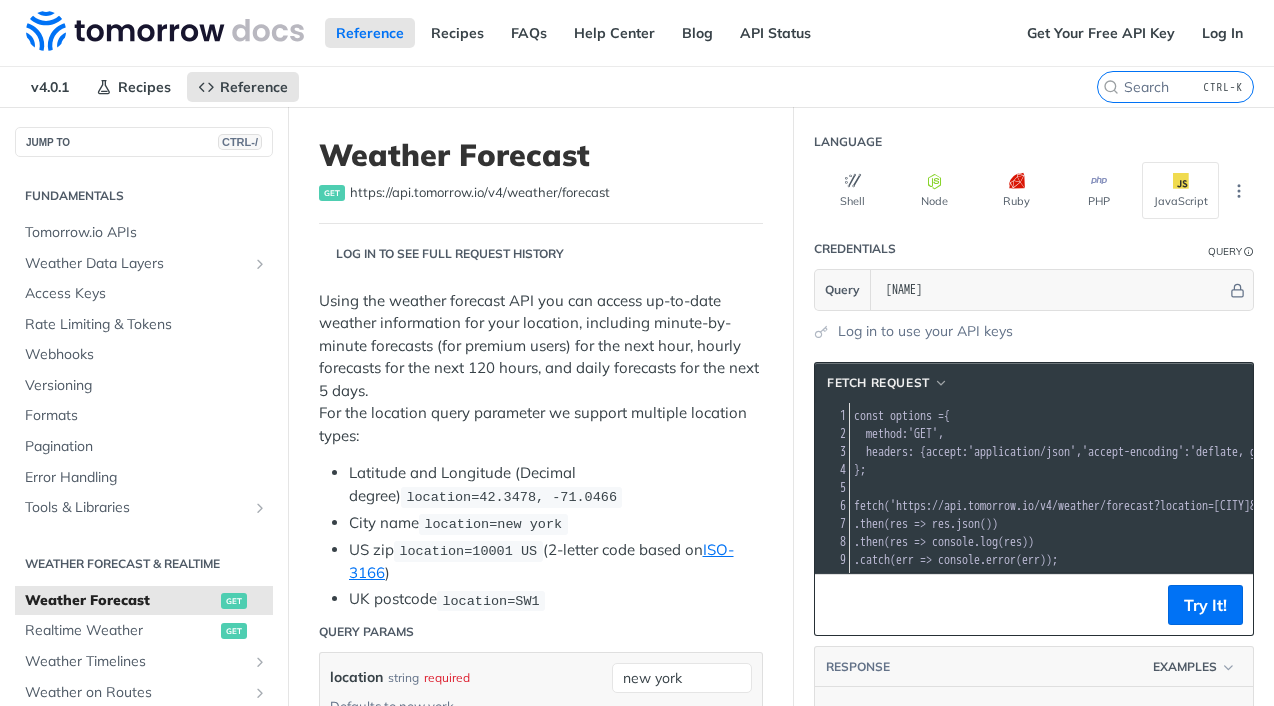 scroll, scrollTop: 0, scrollLeft: 0, axis: both 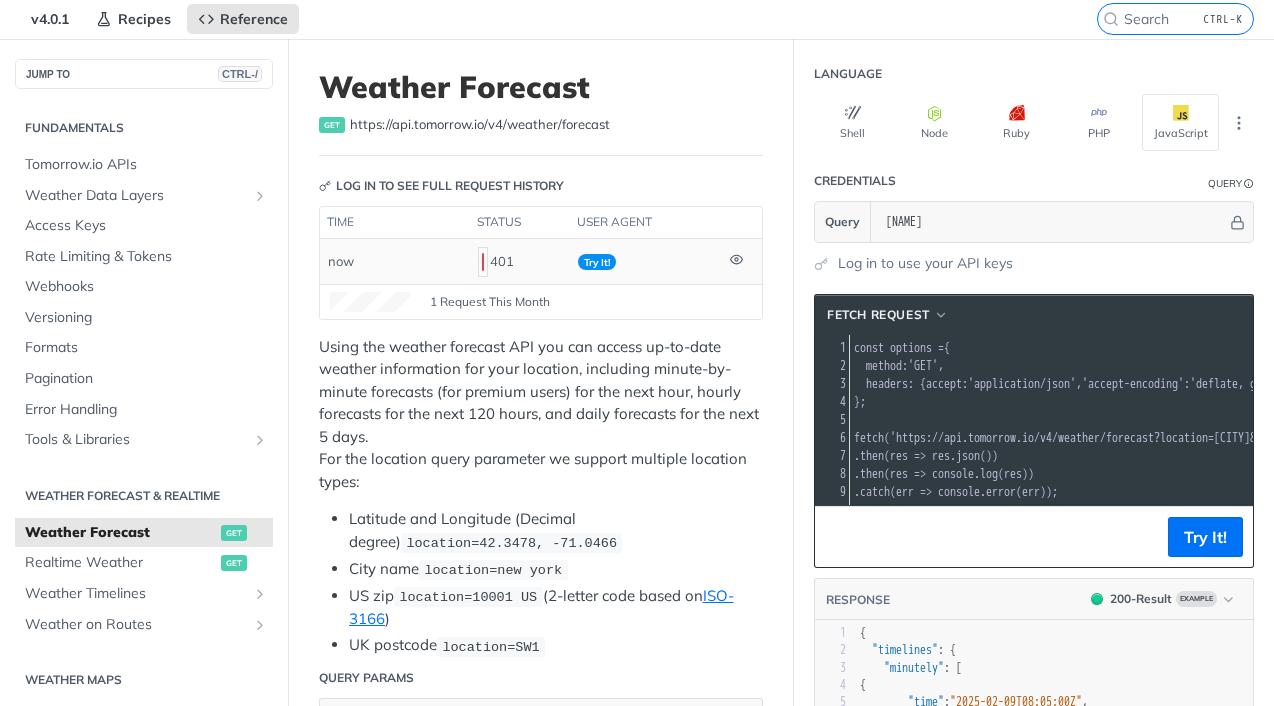 click 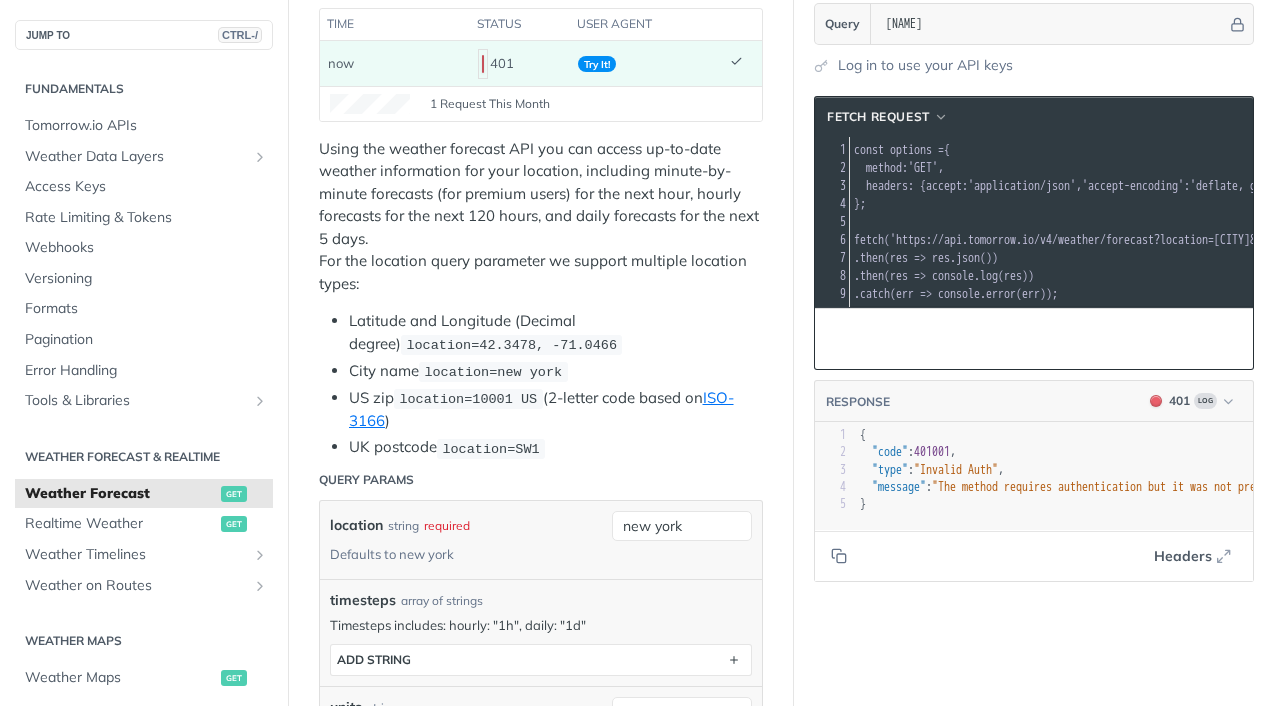 scroll, scrollTop: 380, scrollLeft: 0, axis: vertical 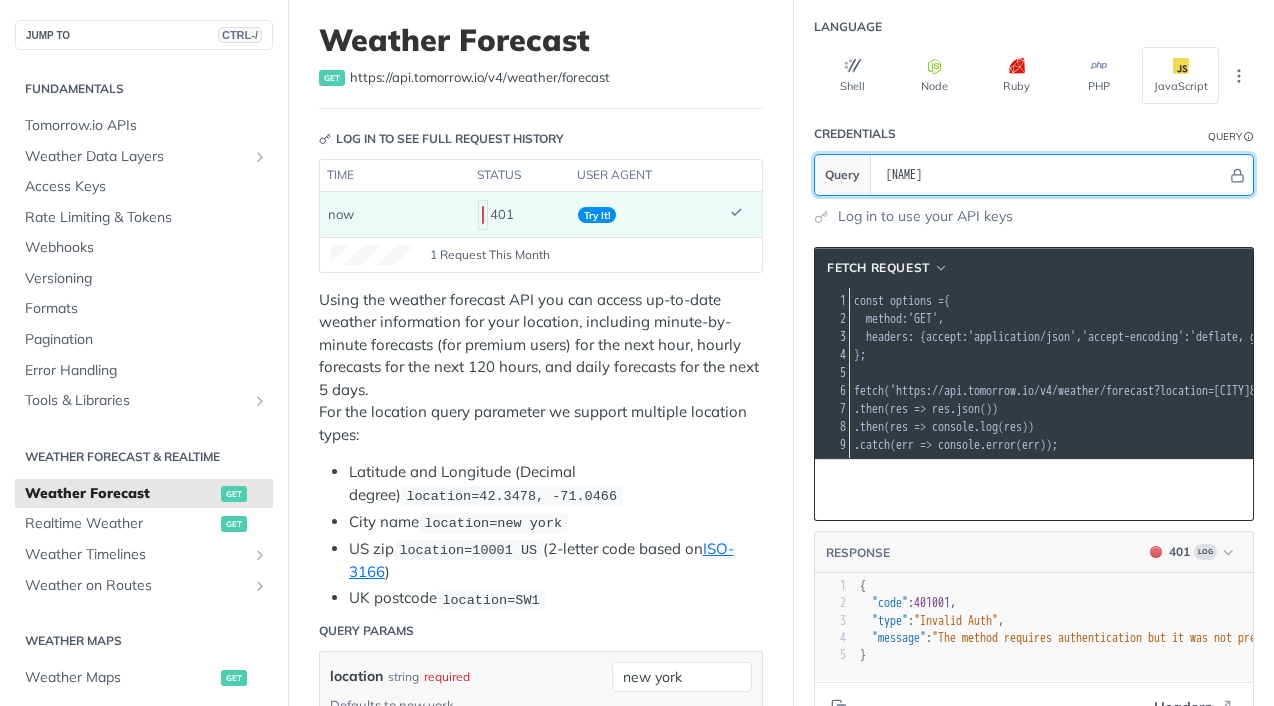 click on "shariquebaig" at bounding box center (1051, 175) 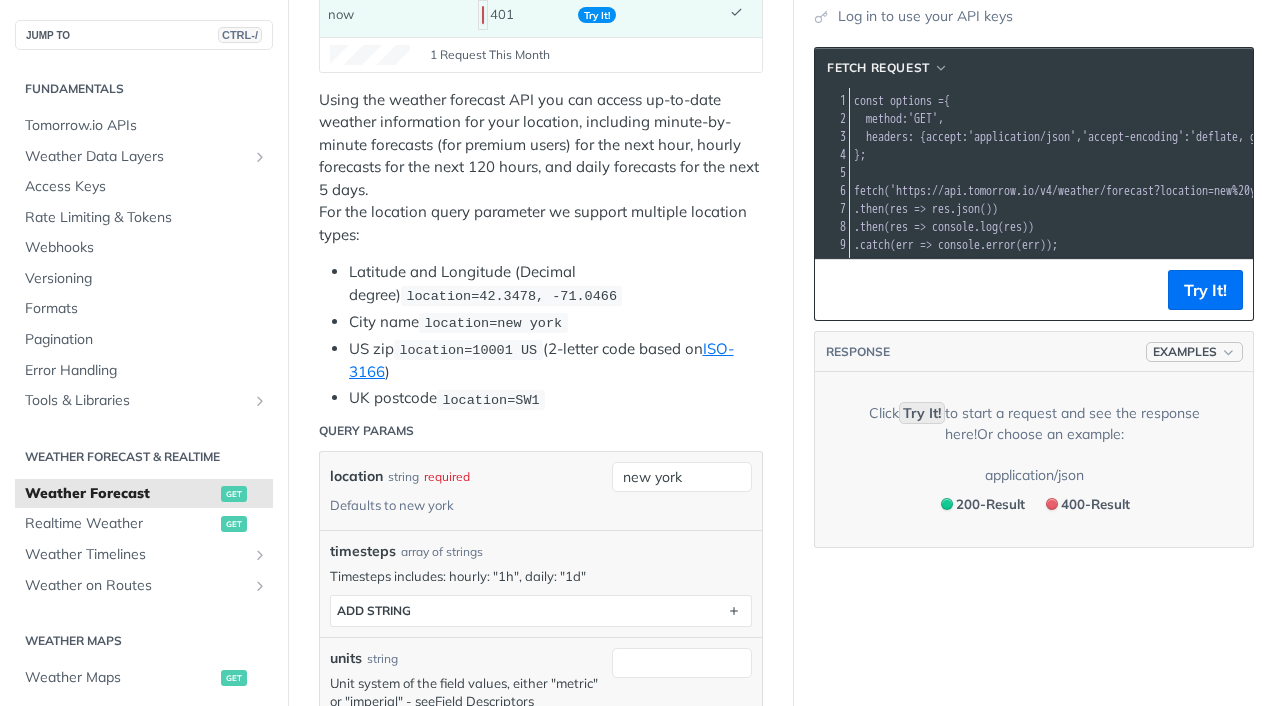 type 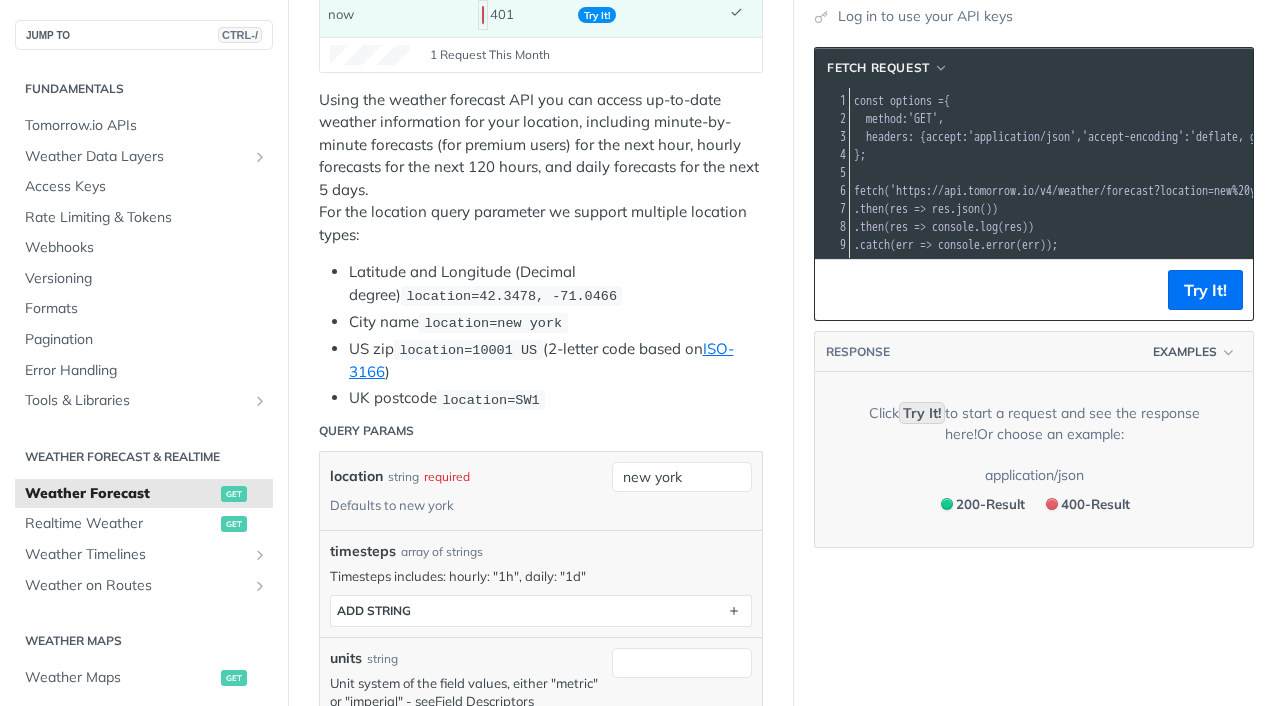 click on "Click  Try It!  to start a request and see the response here!  Or choose an example: application/json 200  -  Result 400  -  Result" at bounding box center (1034, 460) 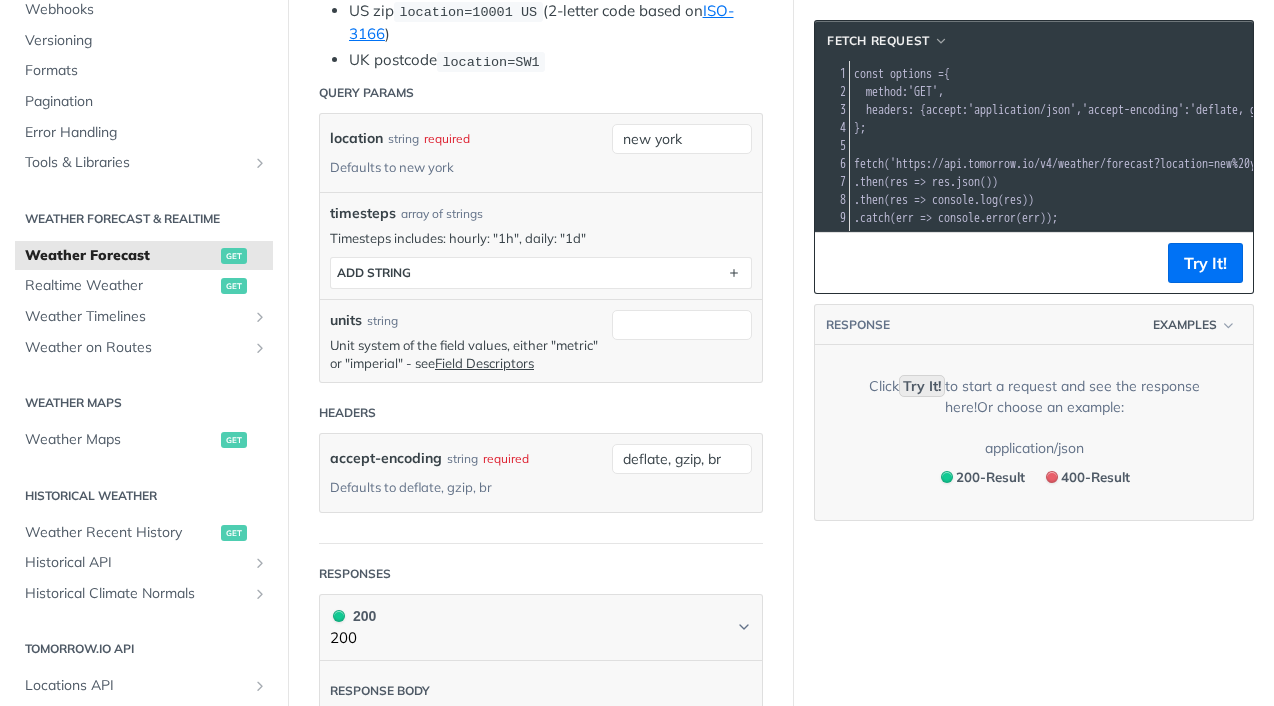 click on "Weather Forecast" at bounding box center (120, 256) 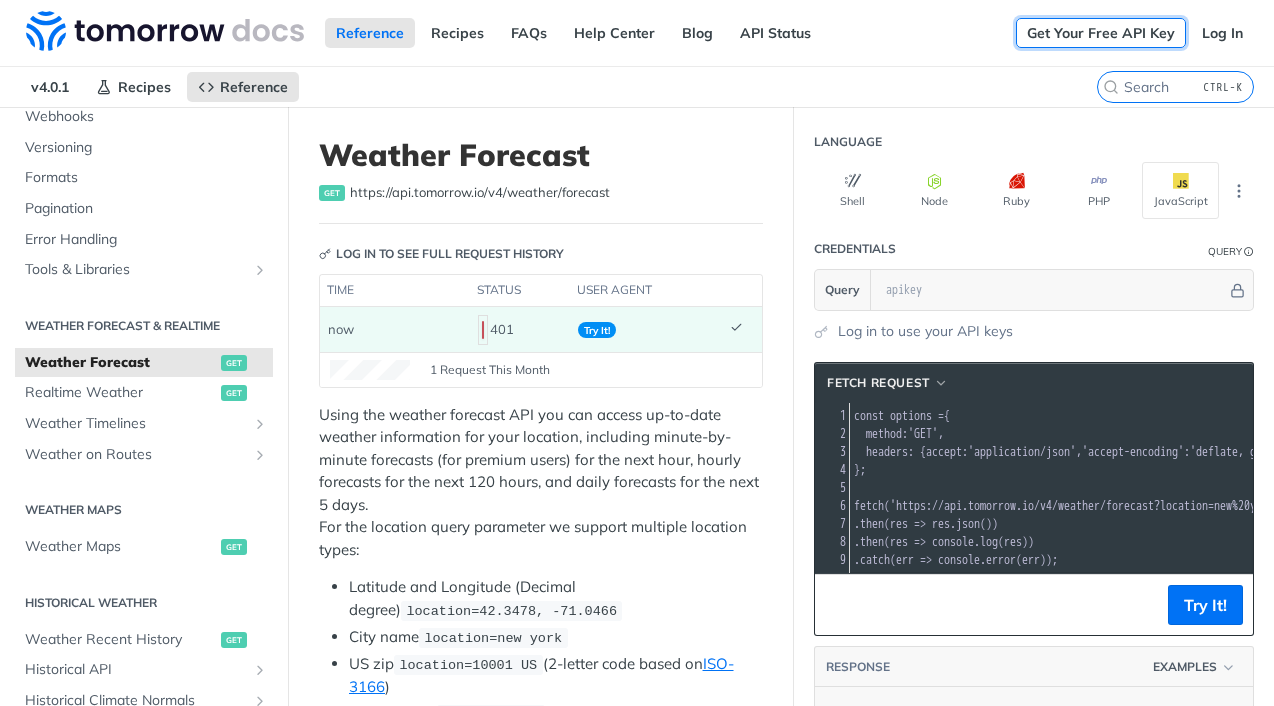 click on "Get Your Free API Key" at bounding box center [1101, 33] 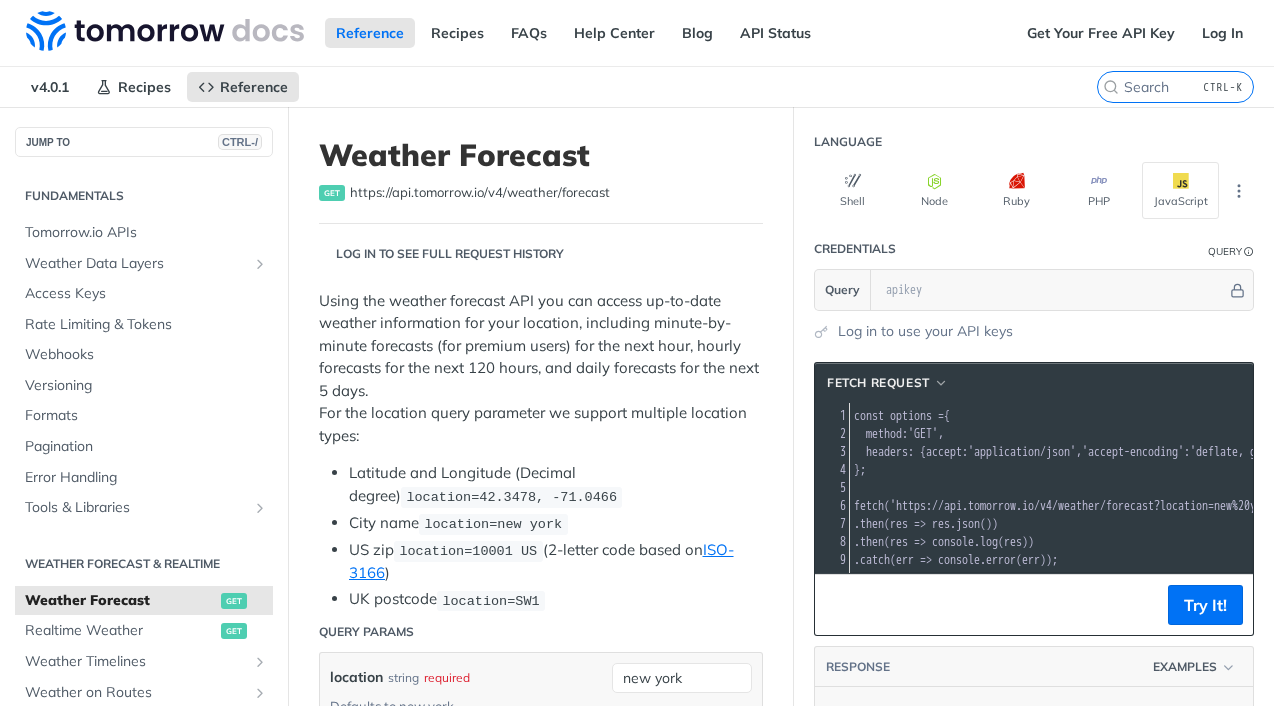 scroll, scrollTop: 0, scrollLeft: 0, axis: both 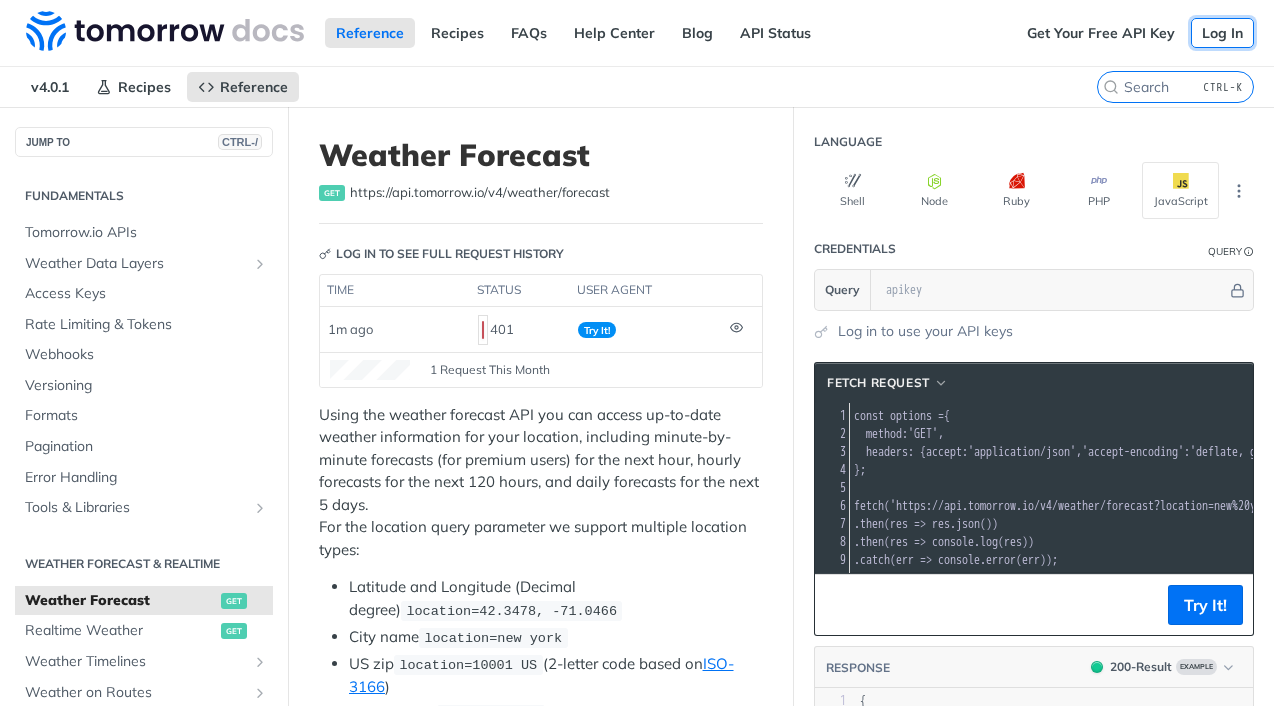 click on "Log In" at bounding box center [1222, 33] 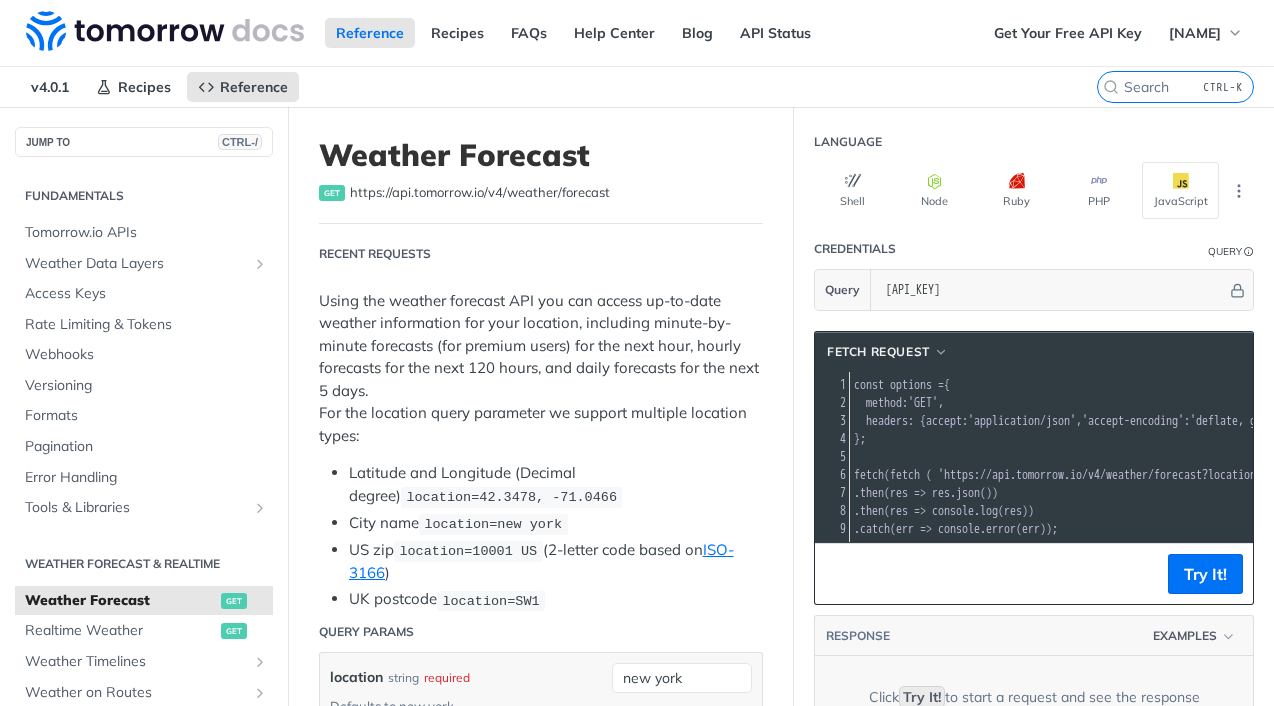 scroll, scrollTop: 0, scrollLeft: 0, axis: both 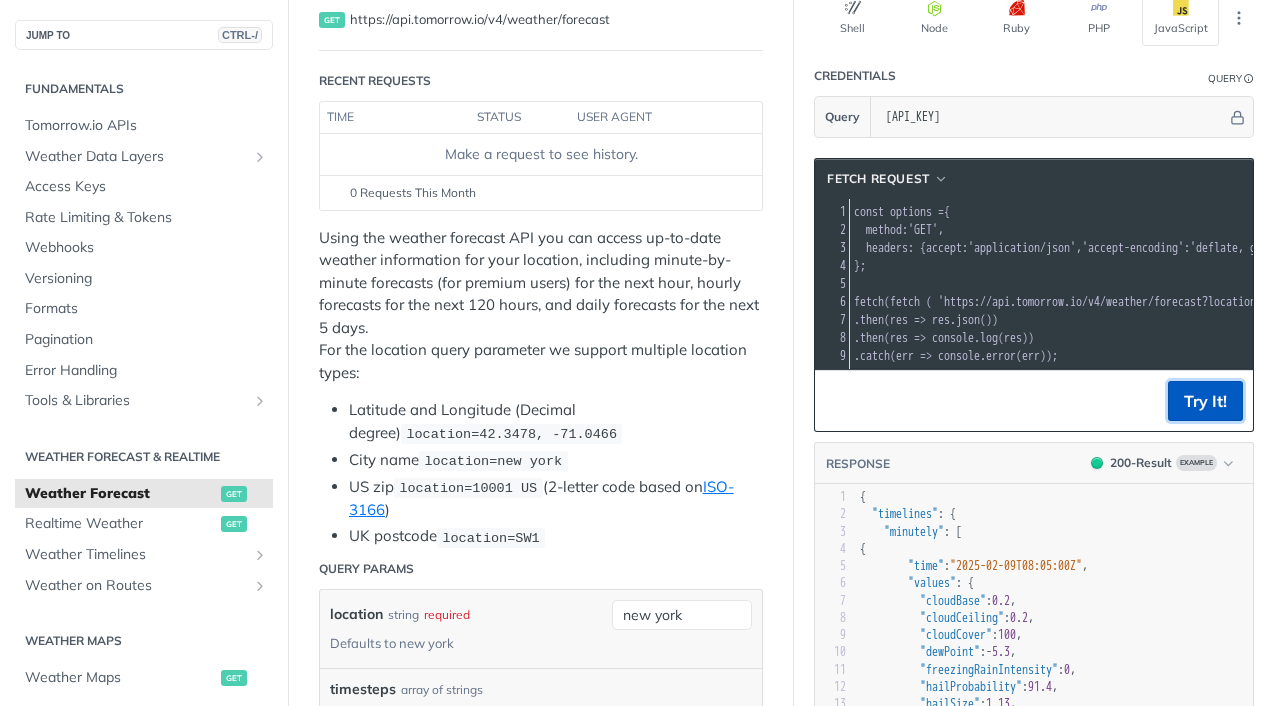 click on "Try It!" at bounding box center [1205, 401] 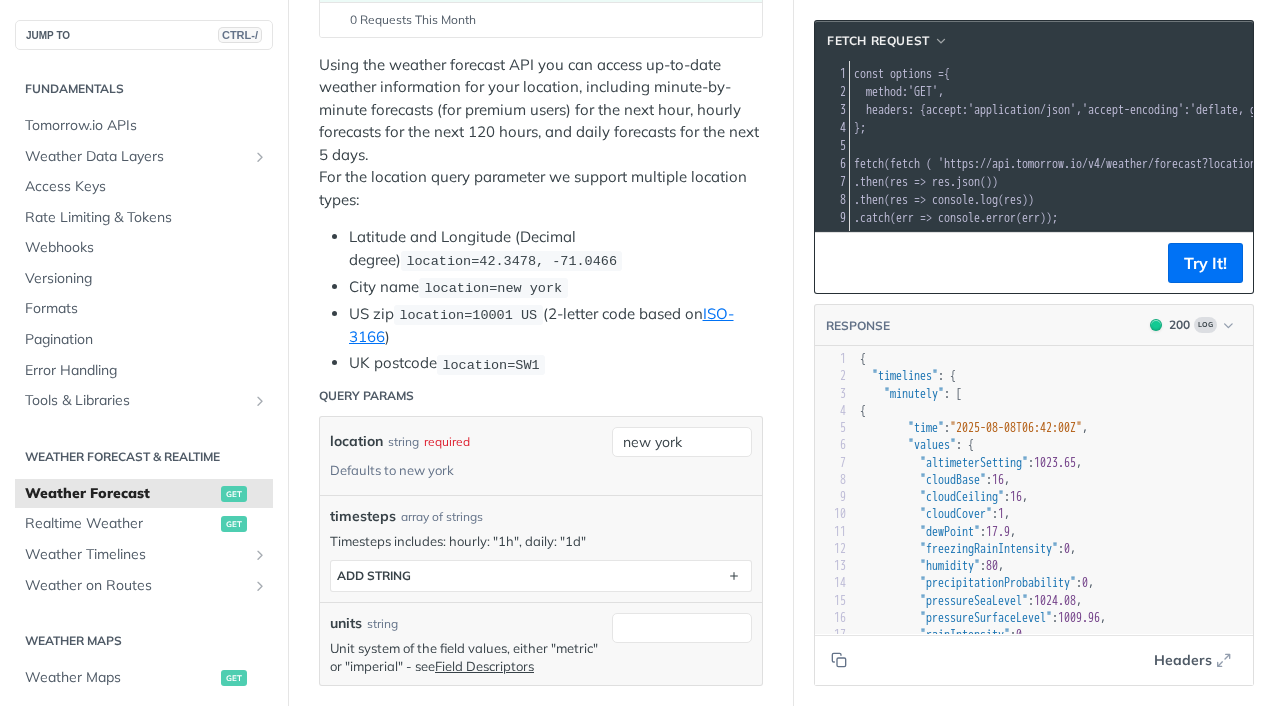 scroll, scrollTop: 351, scrollLeft: 0, axis: vertical 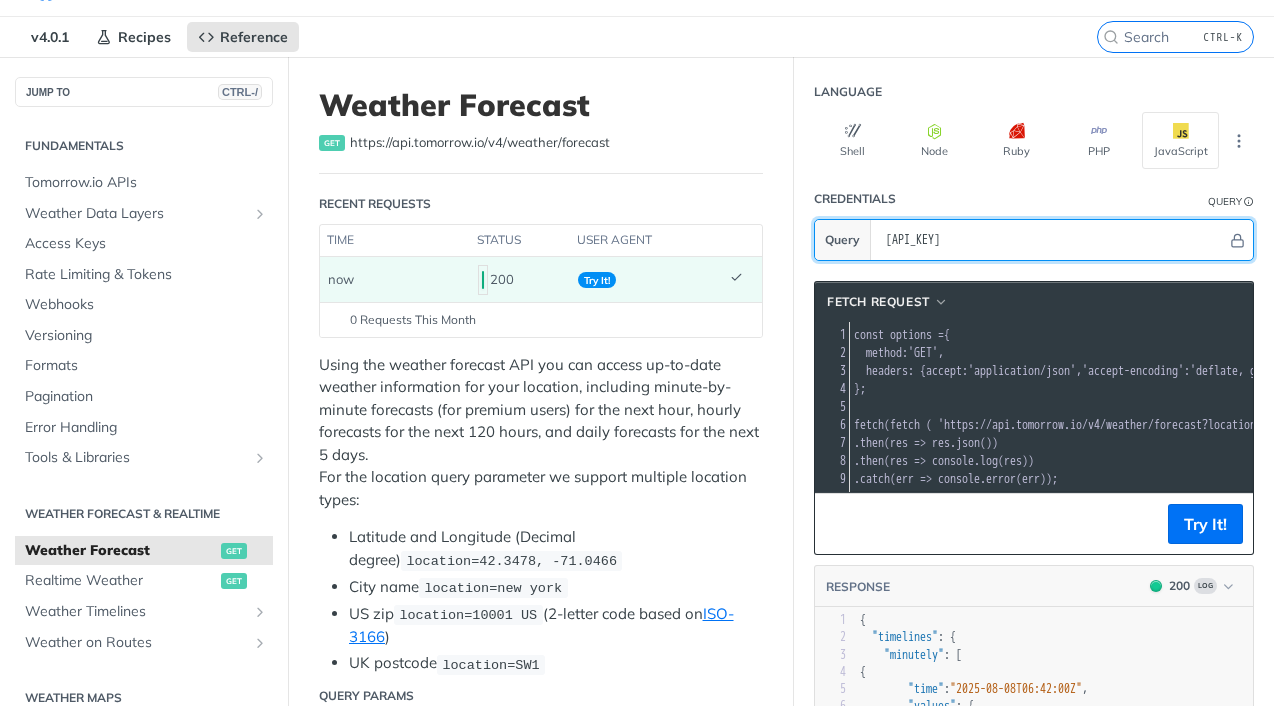 click on "HquhSs25UwUJ9thl8PhINQJDPjn9rAy1" at bounding box center [1051, 240] 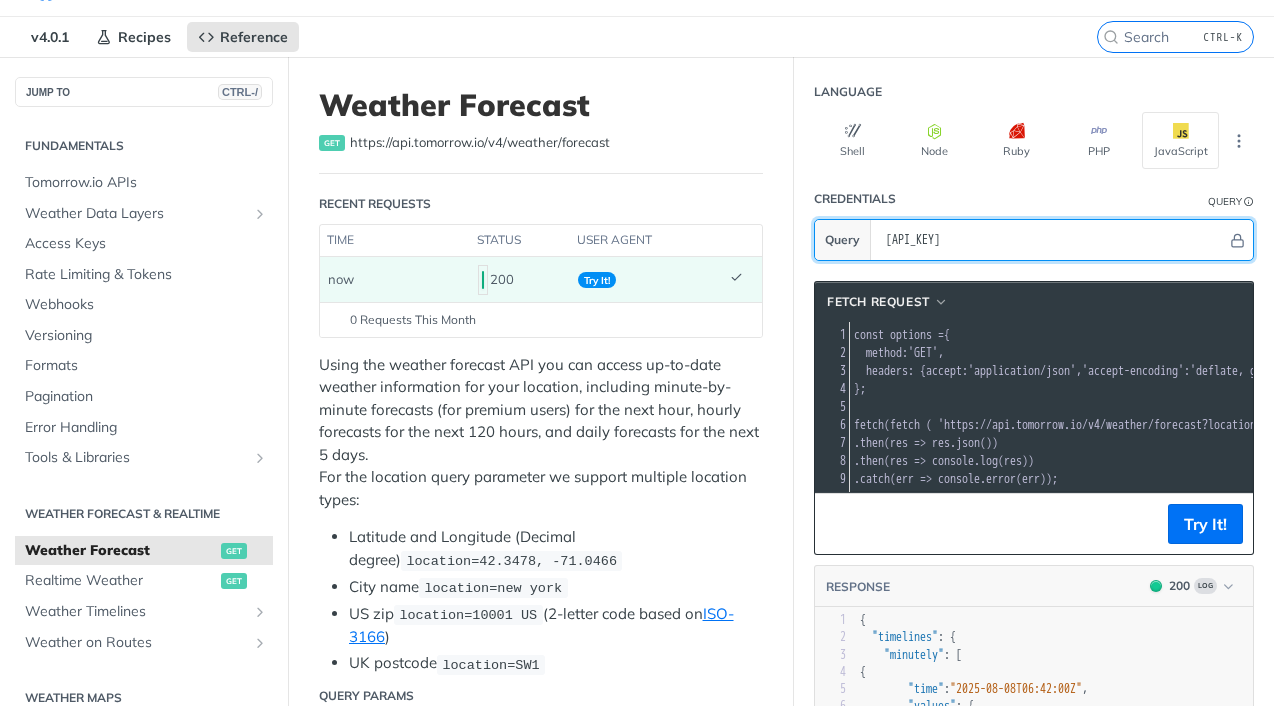 click on "HquhSs25UwUJ9thl8PhINQJDPjn9rAy1" at bounding box center [1051, 240] 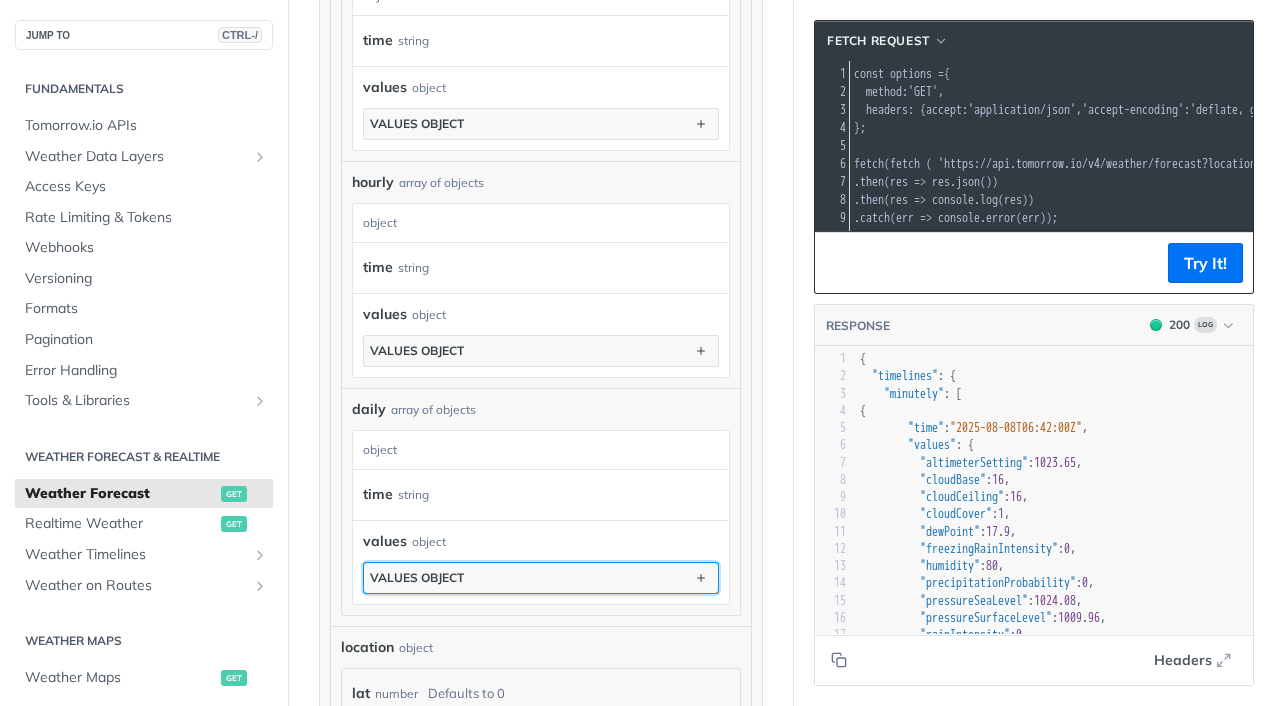 click on "values   object" at bounding box center (541, 578) 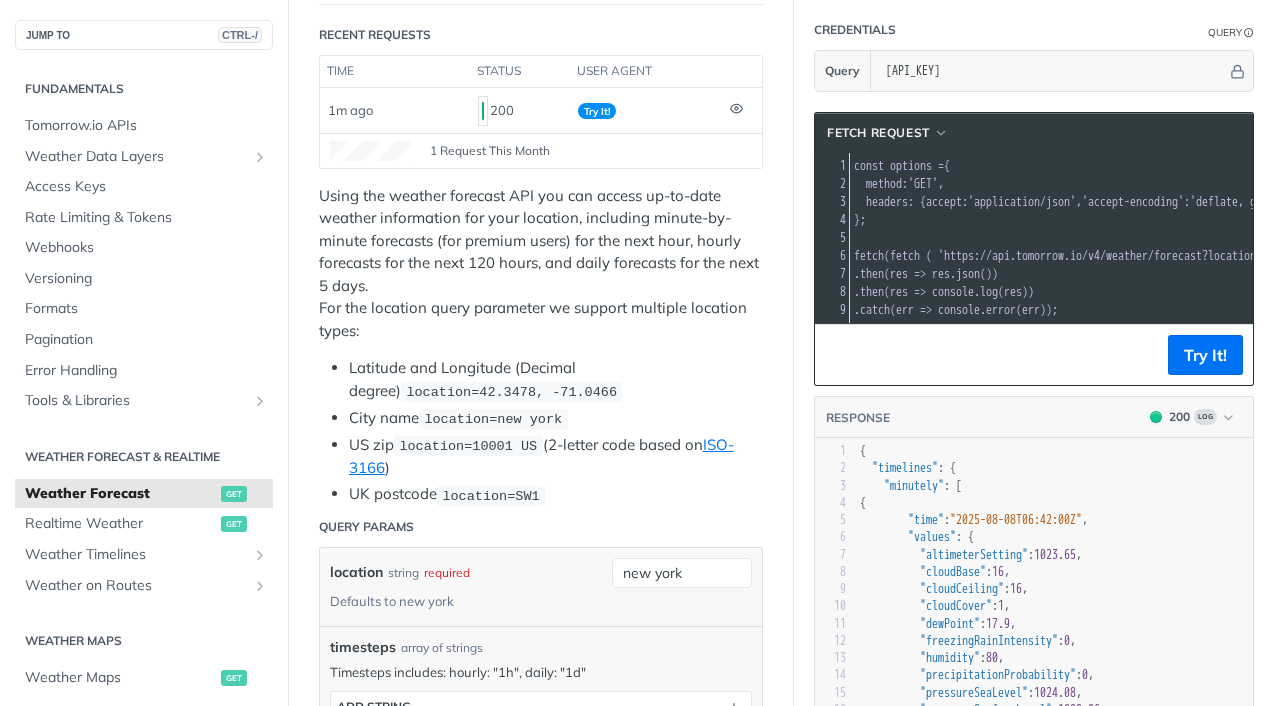 scroll, scrollTop: 0, scrollLeft: 0, axis: both 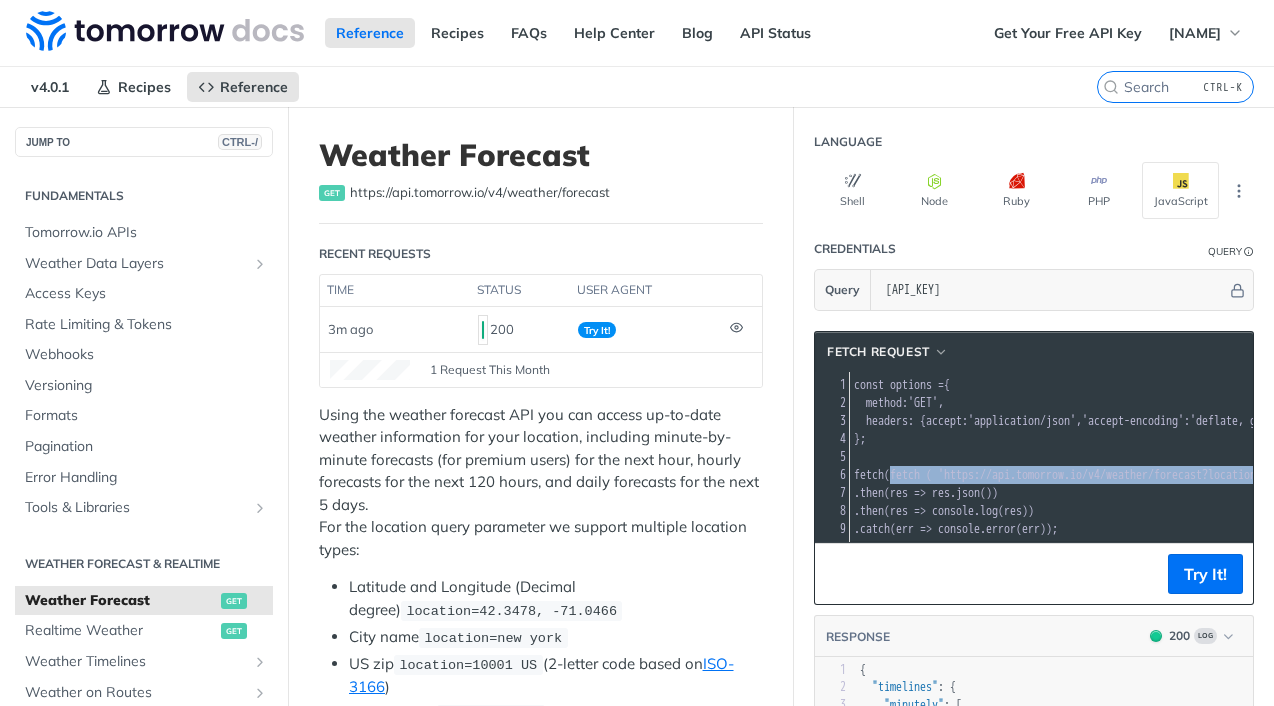 drag, startPoint x: 1171, startPoint y: 470, endPoint x: 881, endPoint y: 472, distance: 290.0069 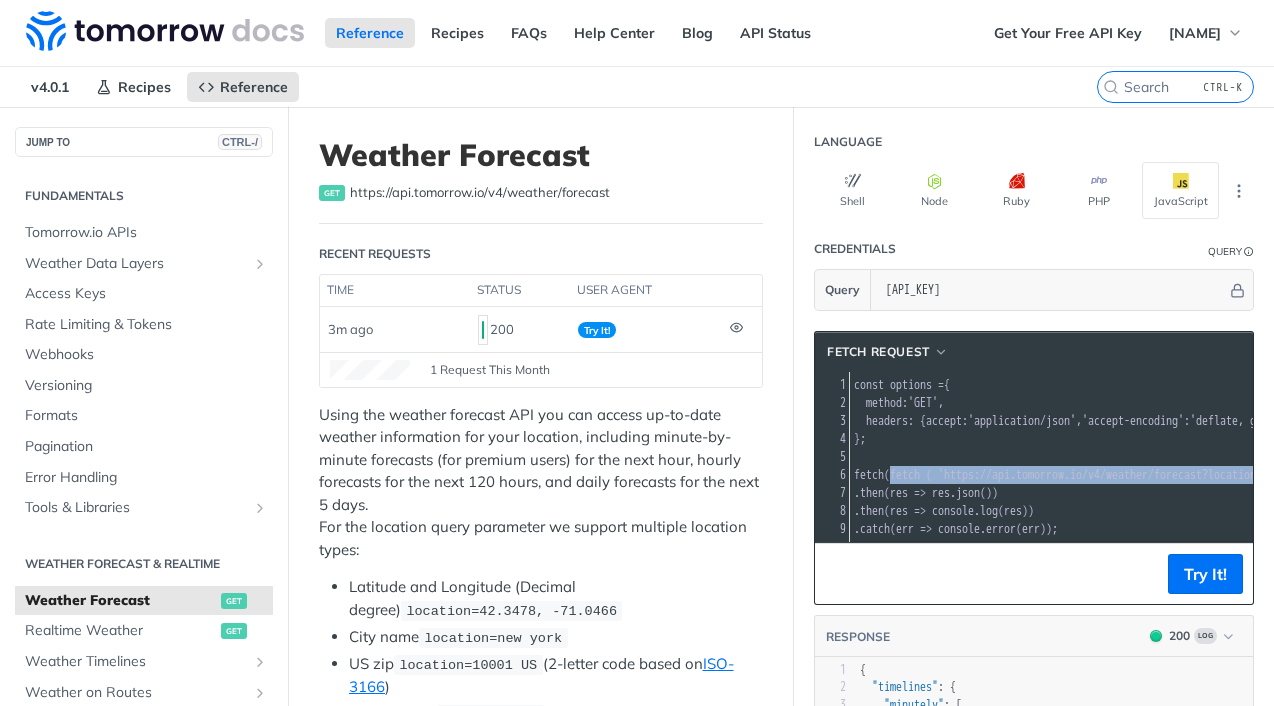 copy on "'https://api.tomorrow.io/v4/weather/forecast?location=new%20york&apikey=HquhSs25UwUJ9thl8PhINQJDPjn9rAy1'" 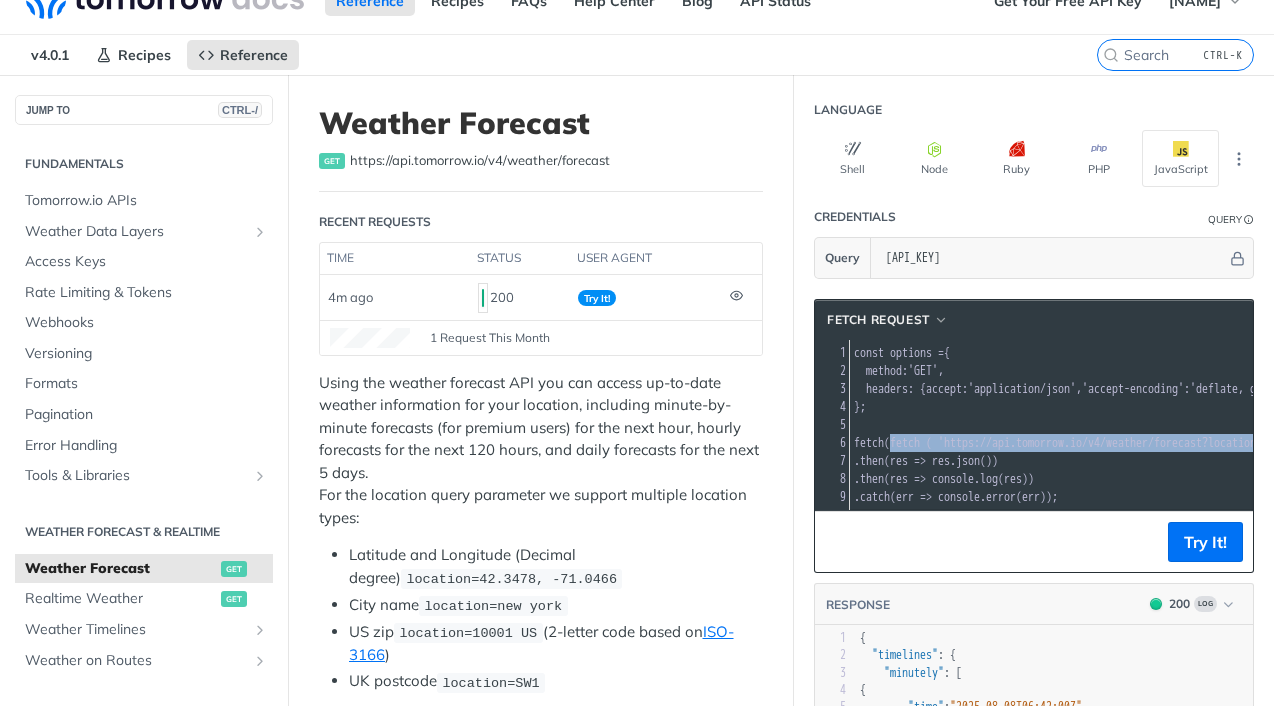 scroll, scrollTop: 44, scrollLeft: 0, axis: vertical 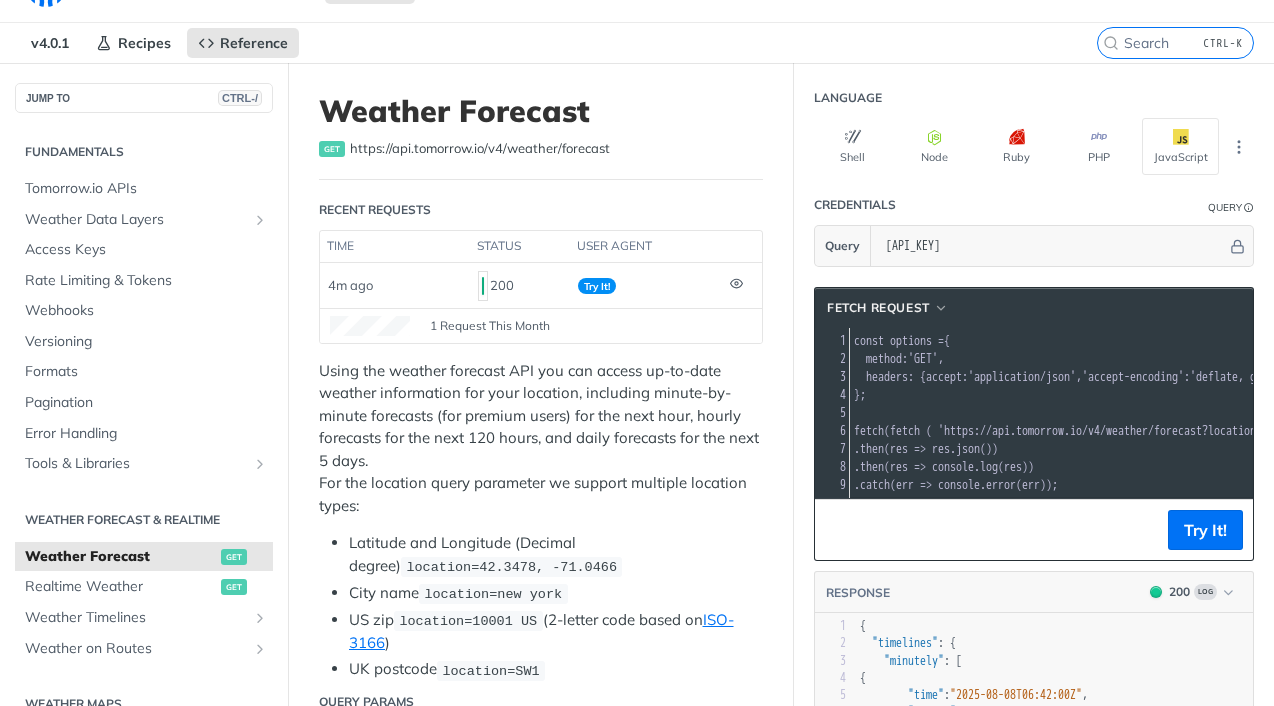 click on "};" at bounding box center [1252, 395] 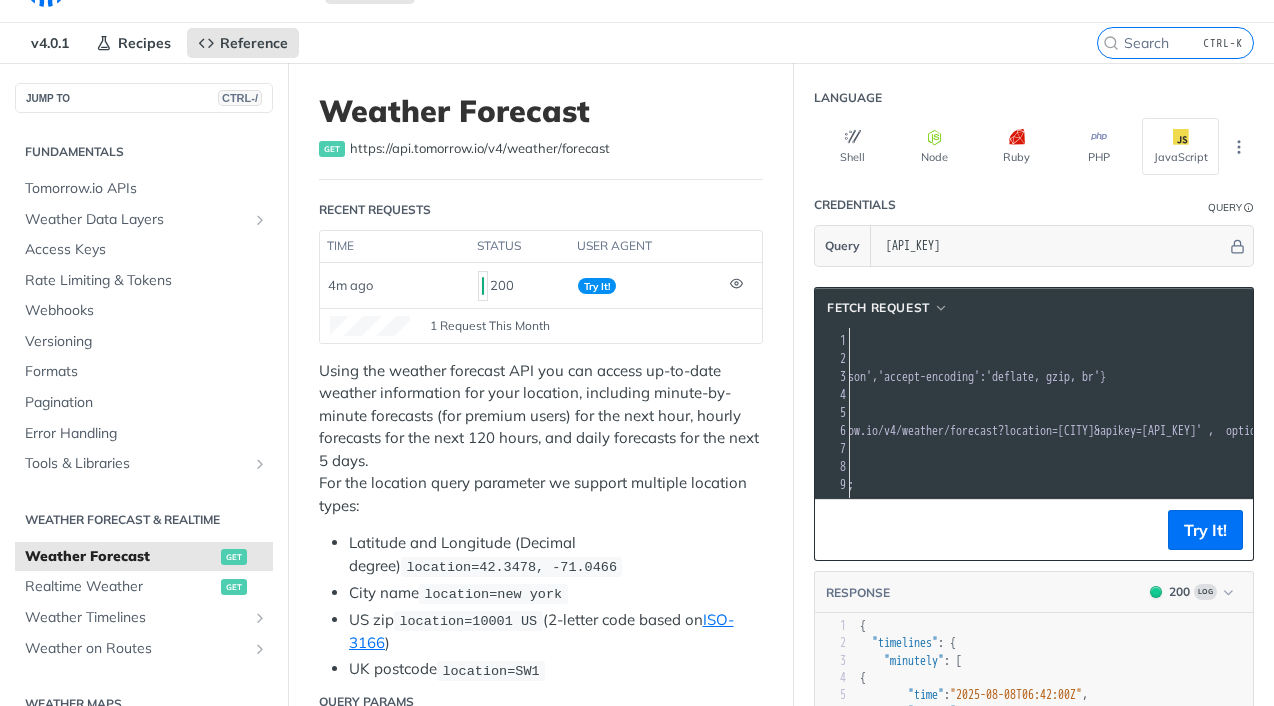 scroll, scrollTop: 0, scrollLeft: 327, axis: horizontal 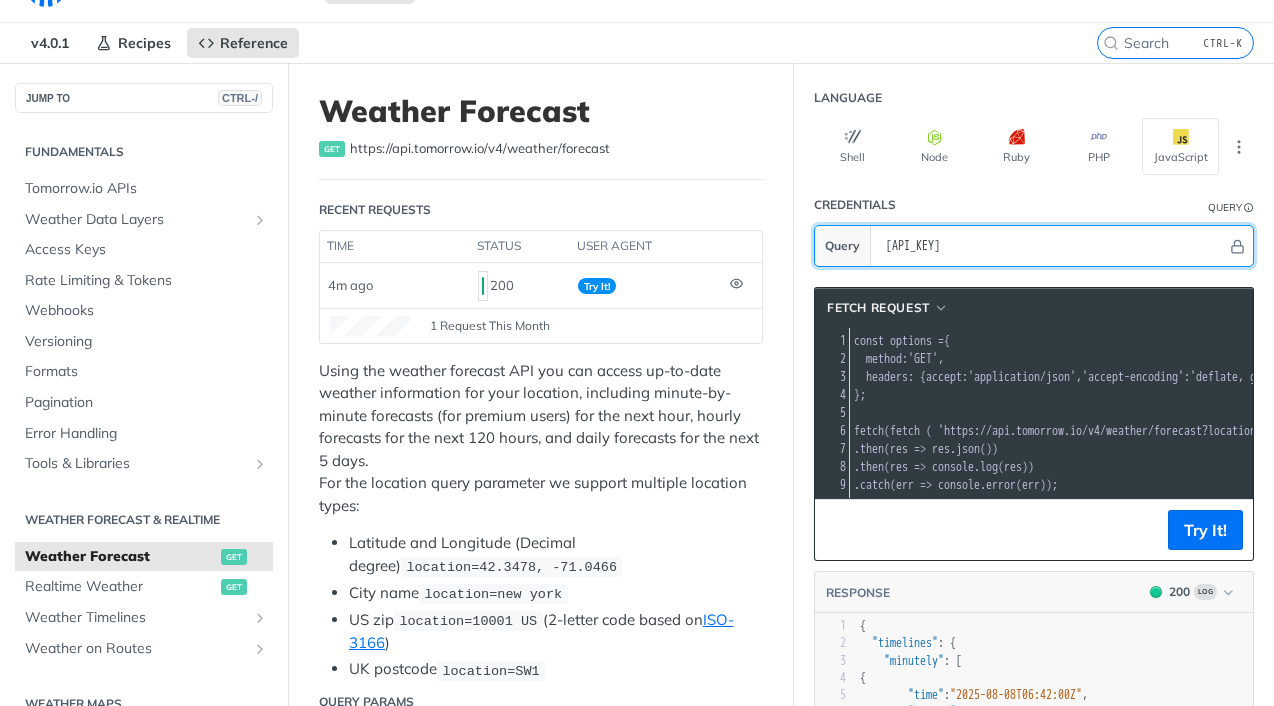 click on "HquhSs25UwUJ9thl8PhINQJDPjn9rAy1" at bounding box center (1051, 246) 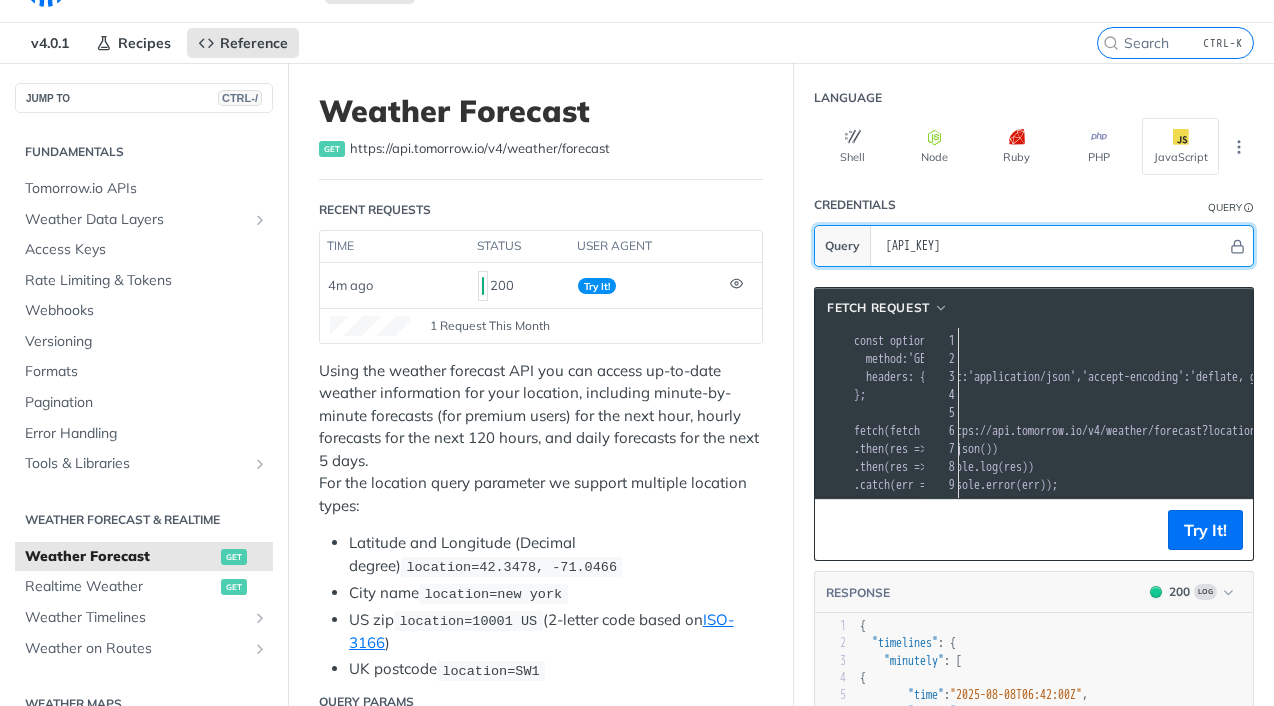 scroll, scrollTop: 0, scrollLeft: 401, axis: horizontal 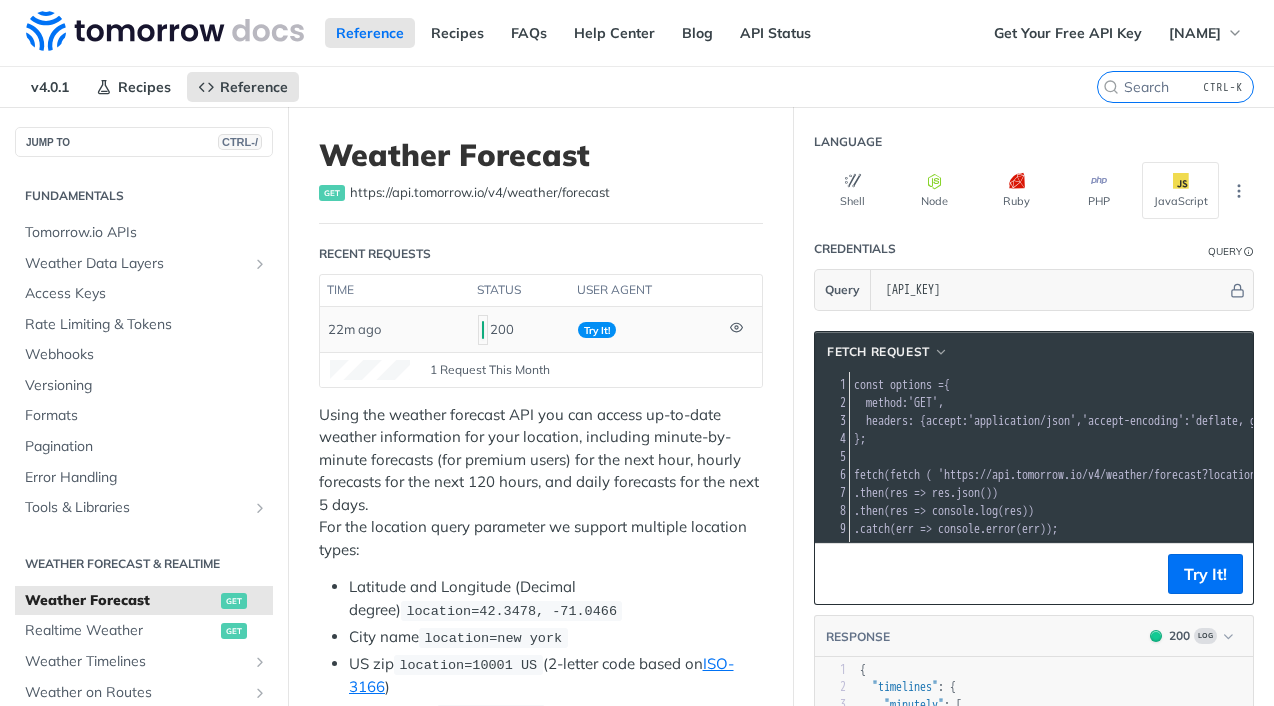 click at bounding box center [742, 329] 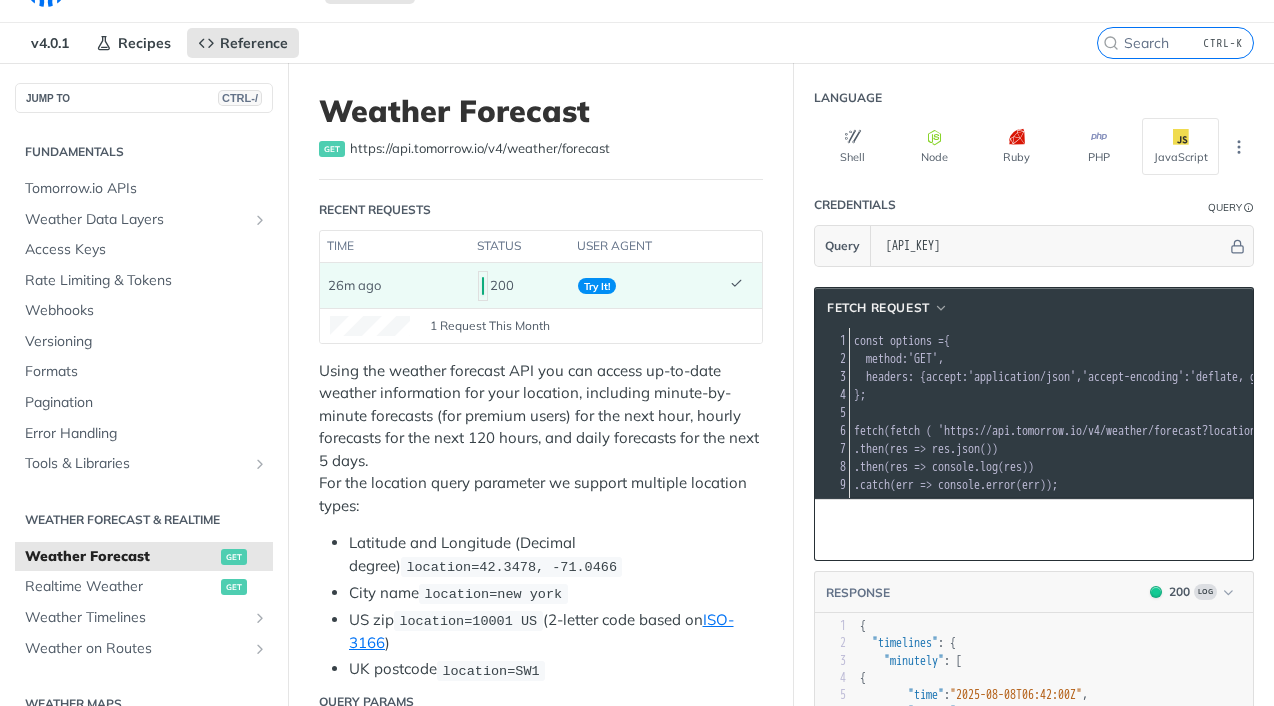 scroll, scrollTop: 0, scrollLeft: 0, axis: both 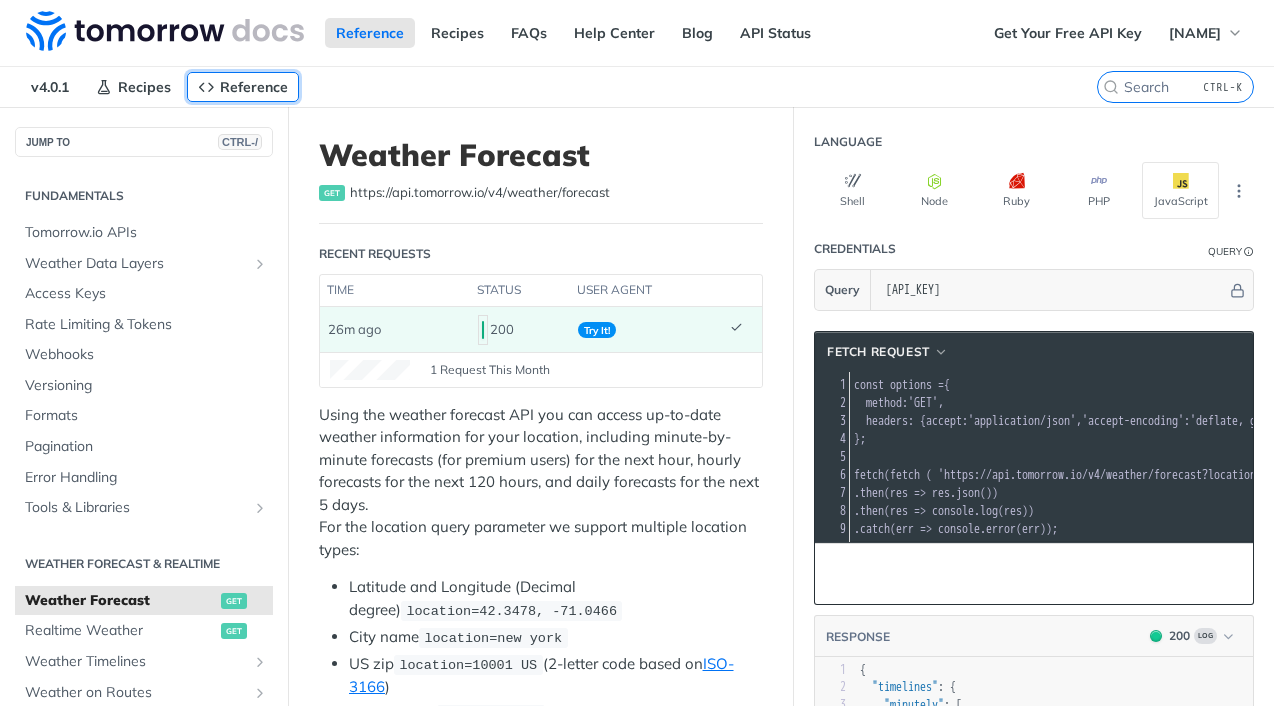 click on "Reference" at bounding box center (254, 87) 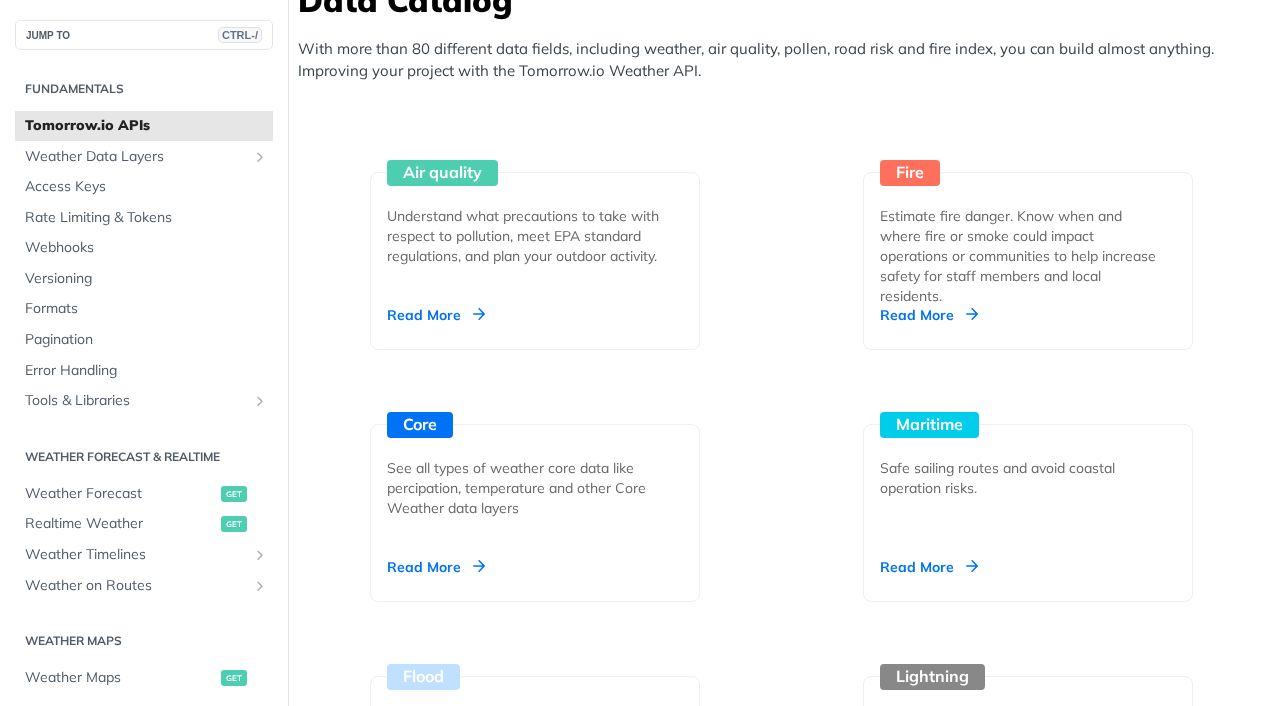 scroll, scrollTop: 2132, scrollLeft: 0, axis: vertical 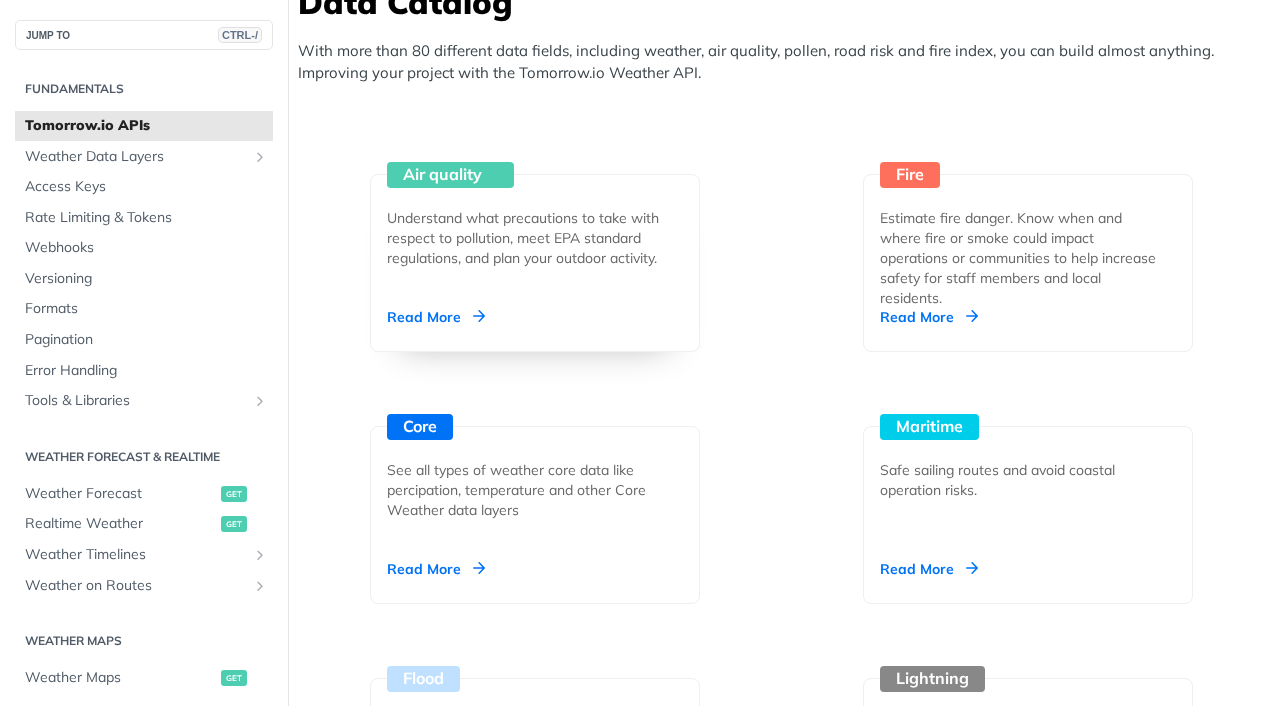 click on "Read More" at bounding box center [436, 317] 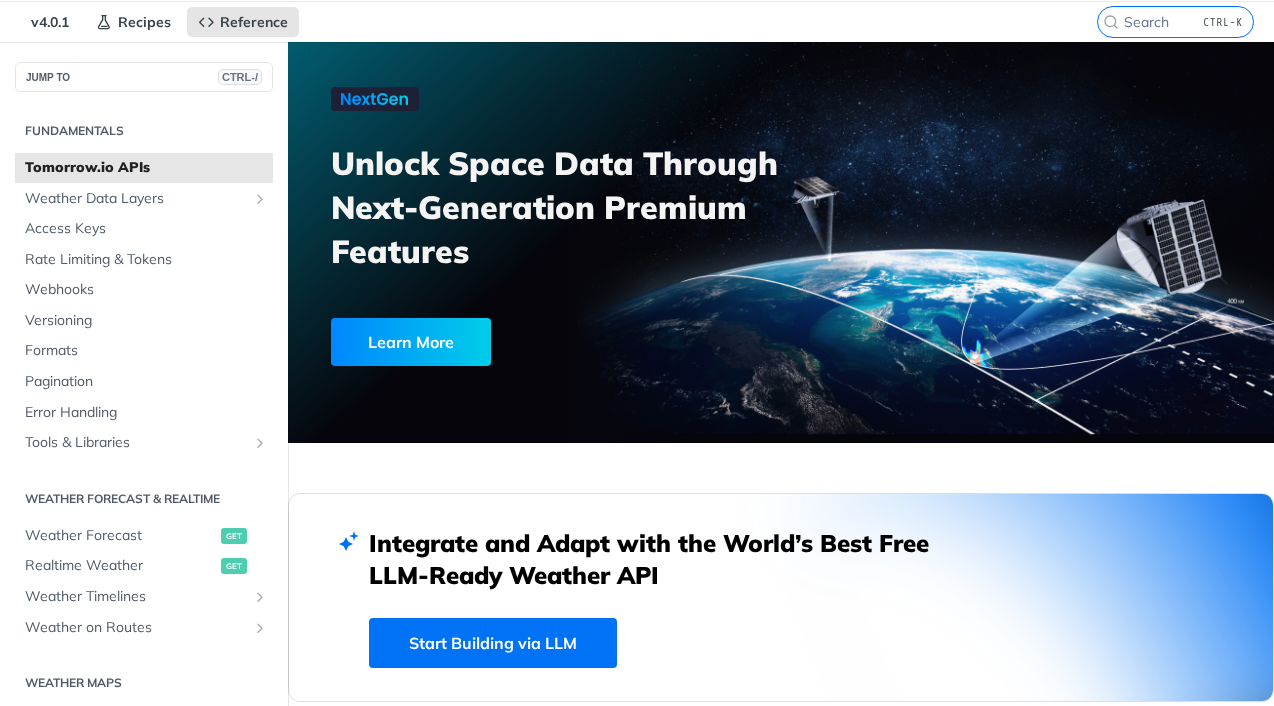 scroll, scrollTop: 0, scrollLeft: 0, axis: both 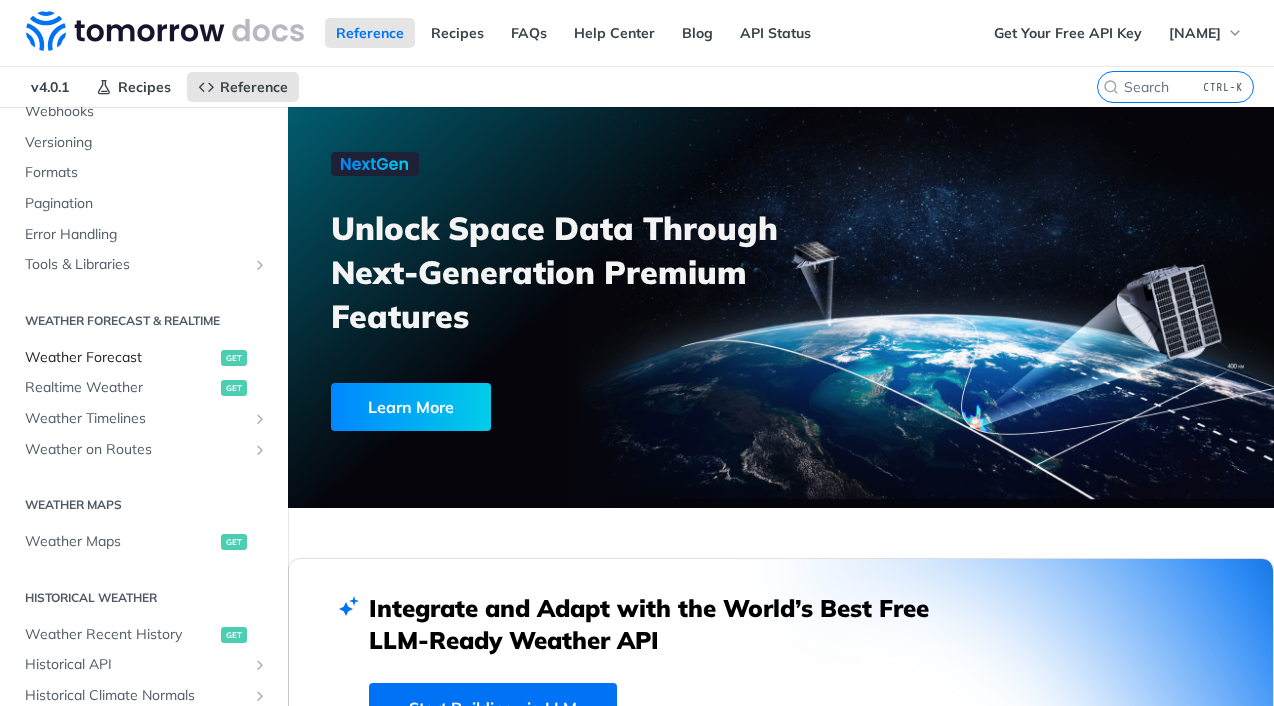 click on "Weather Forecast" at bounding box center [120, 358] 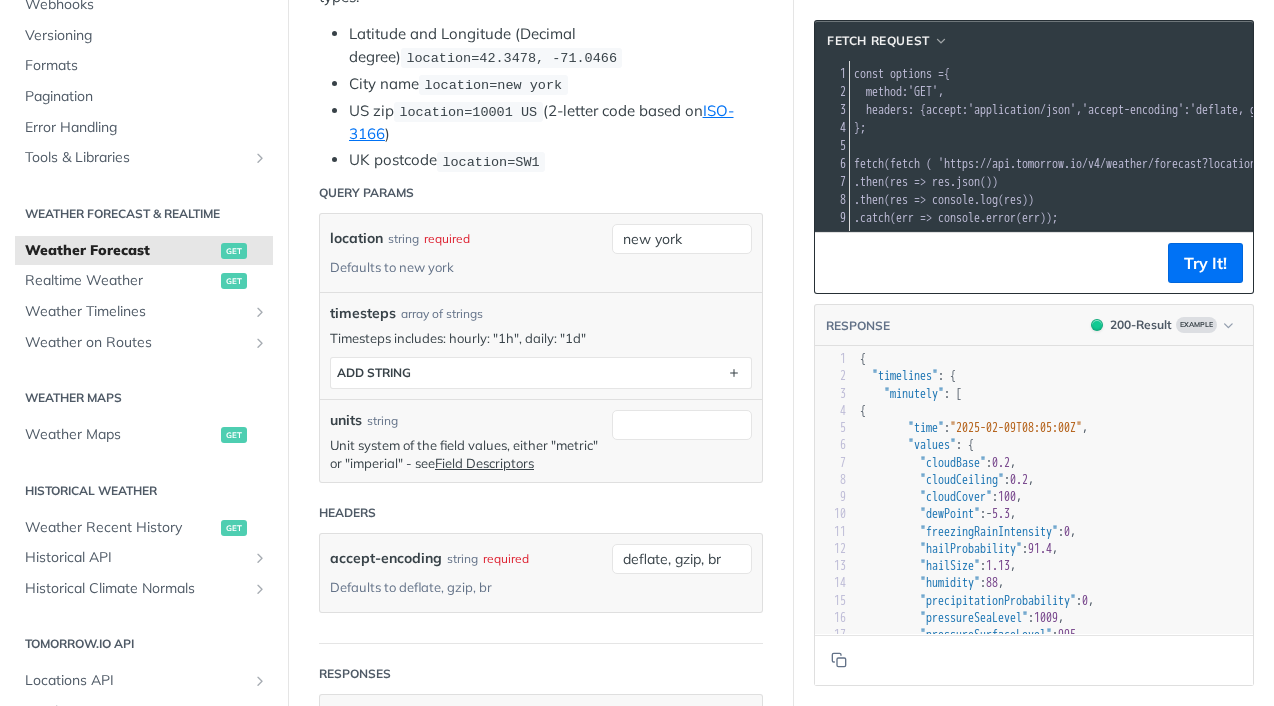scroll, scrollTop: 568, scrollLeft: 0, axis: vertical 